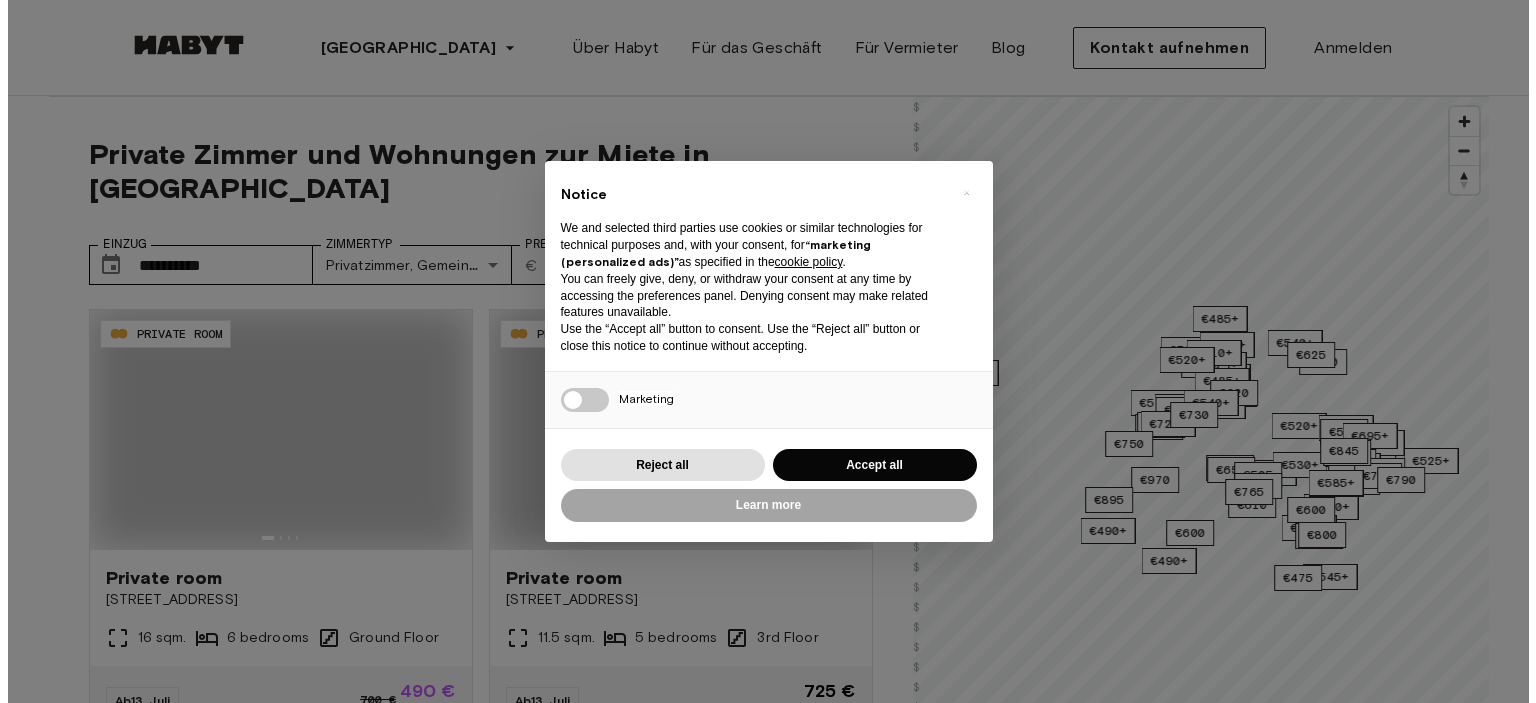 scroll, scrollTop: 0, scrollLeft: 0, axis: both 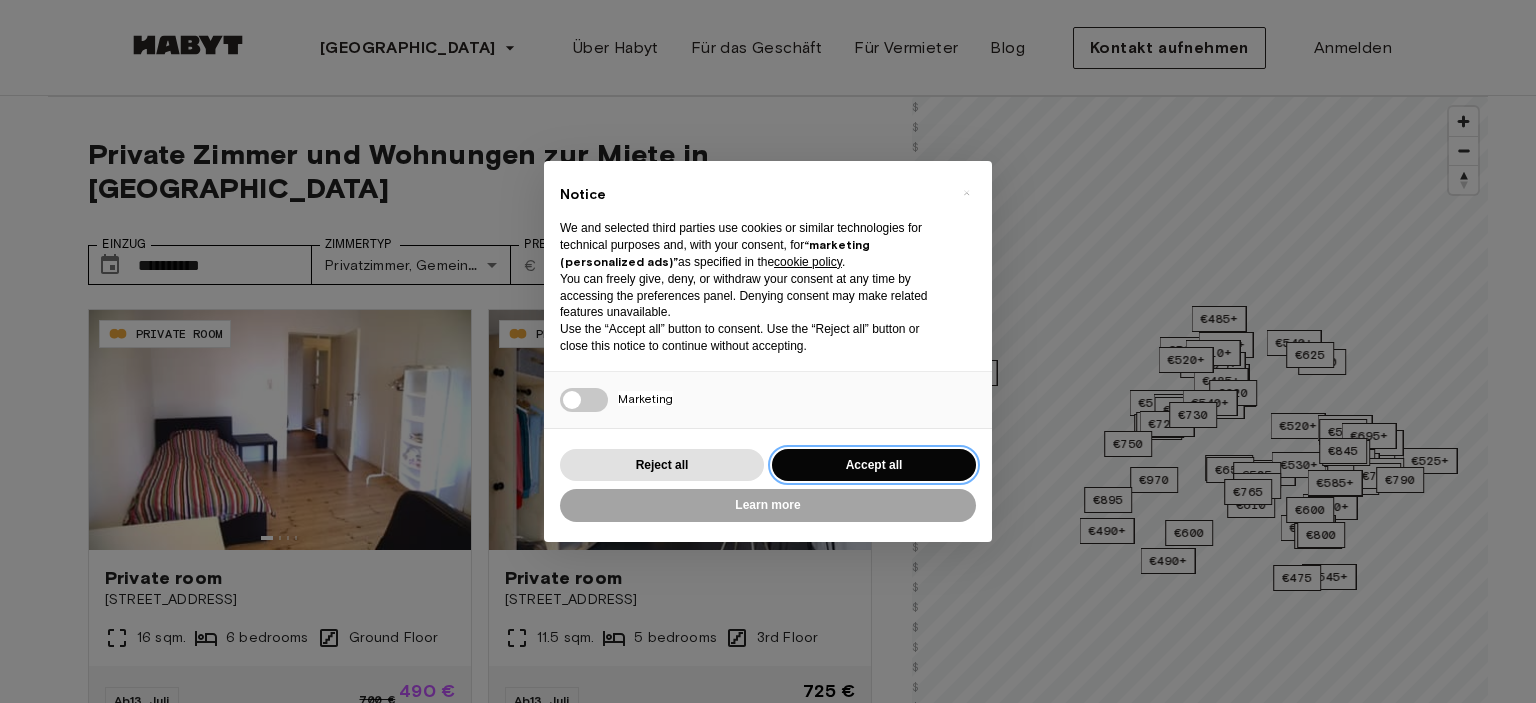 click on "Accept all" at bounding box center (874, 465) 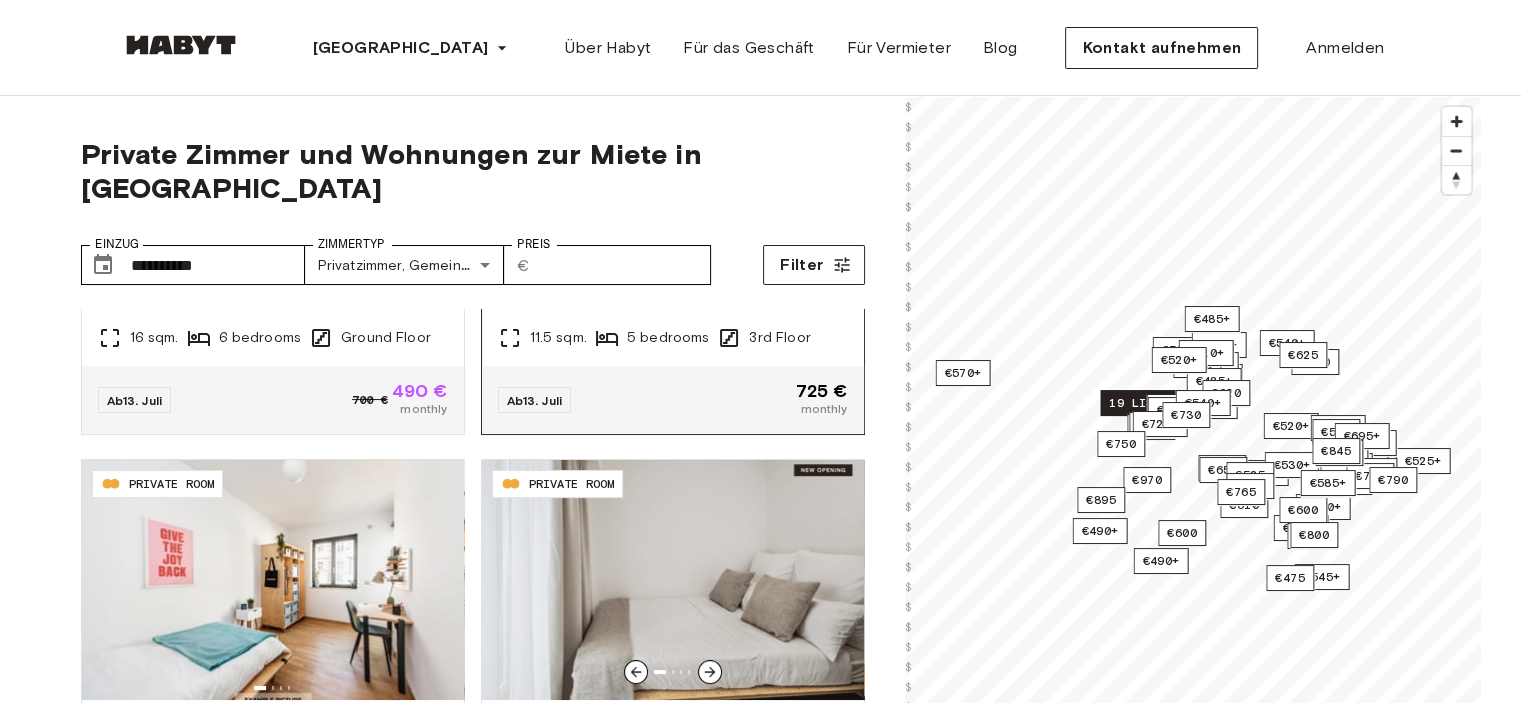 scroll, scrollTop: 500, scrollLeft: 0, axis: vertical 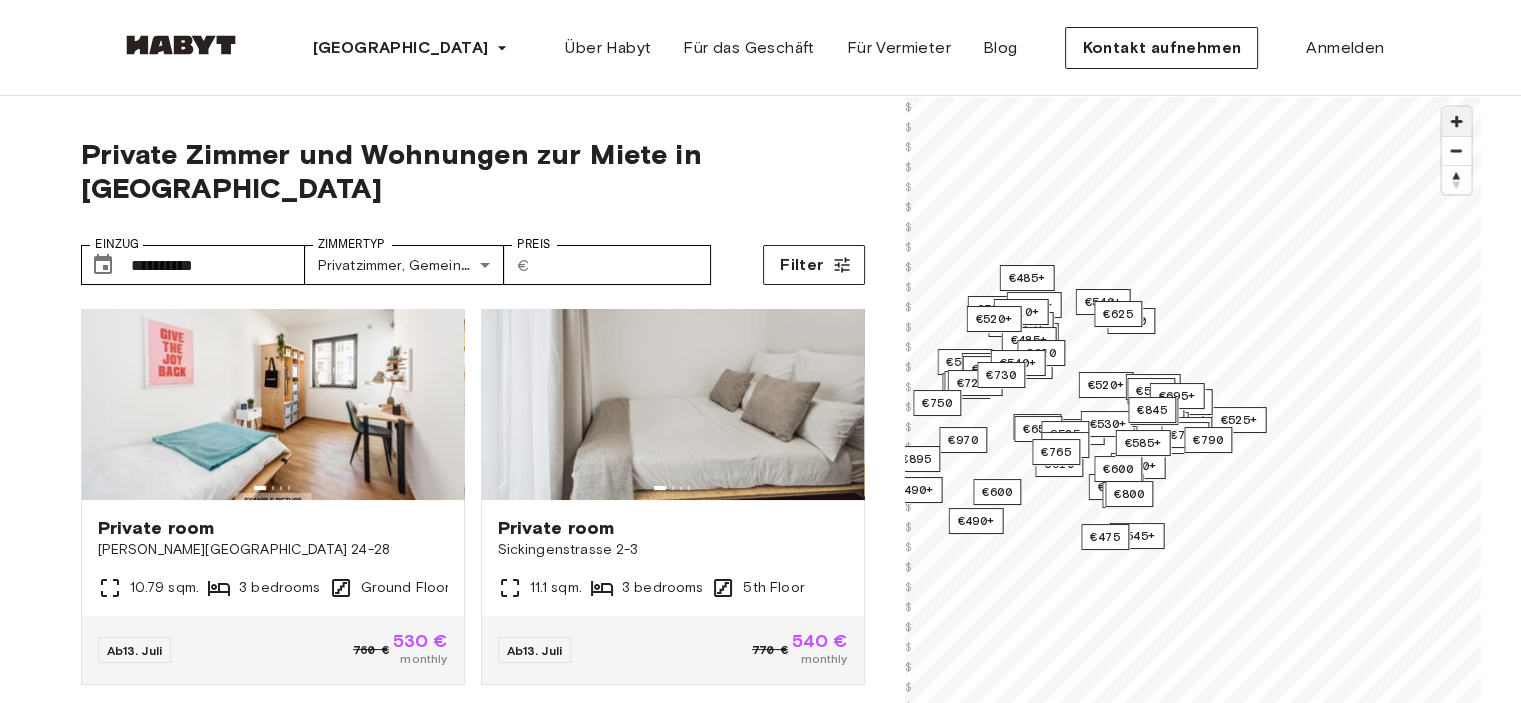 click at bounding box center [1456, 121] 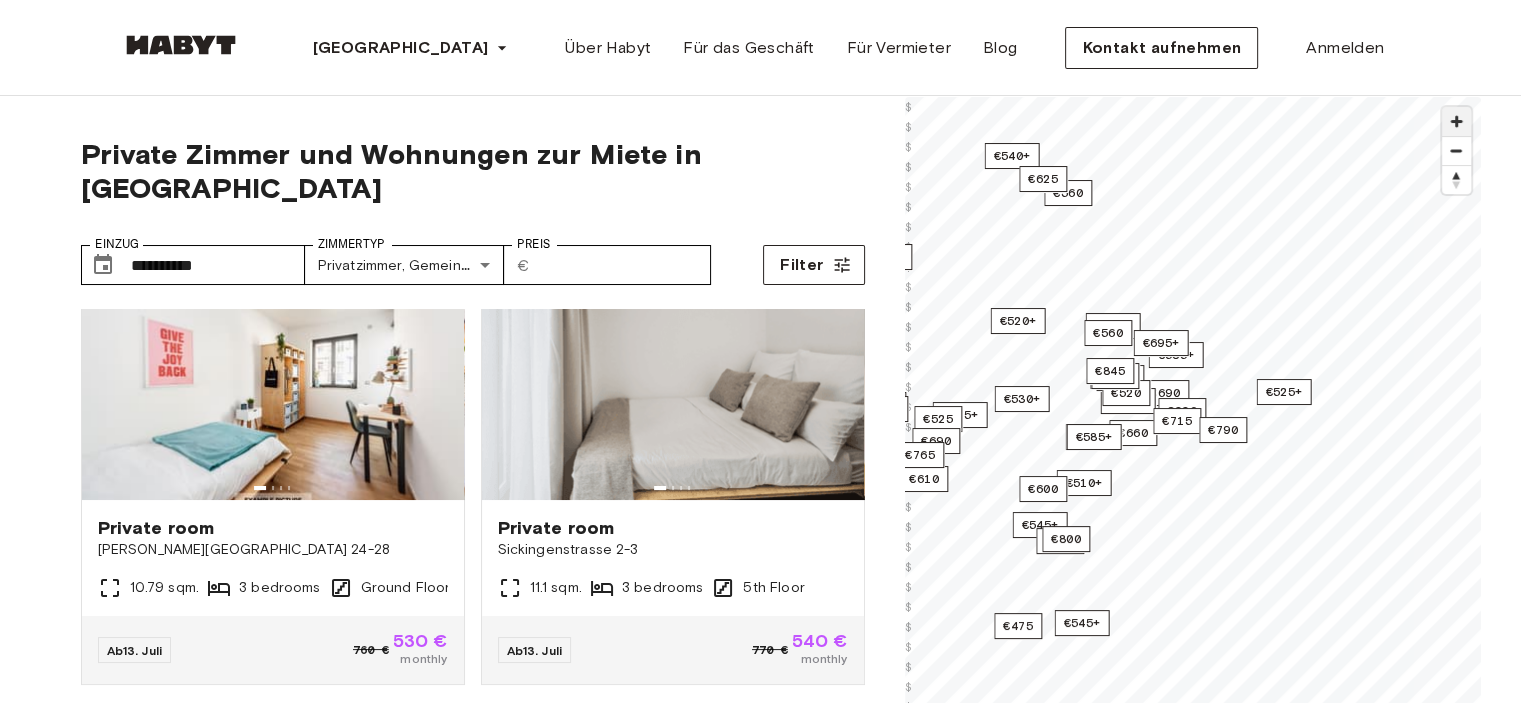 click at bounding box center (1456, 121) 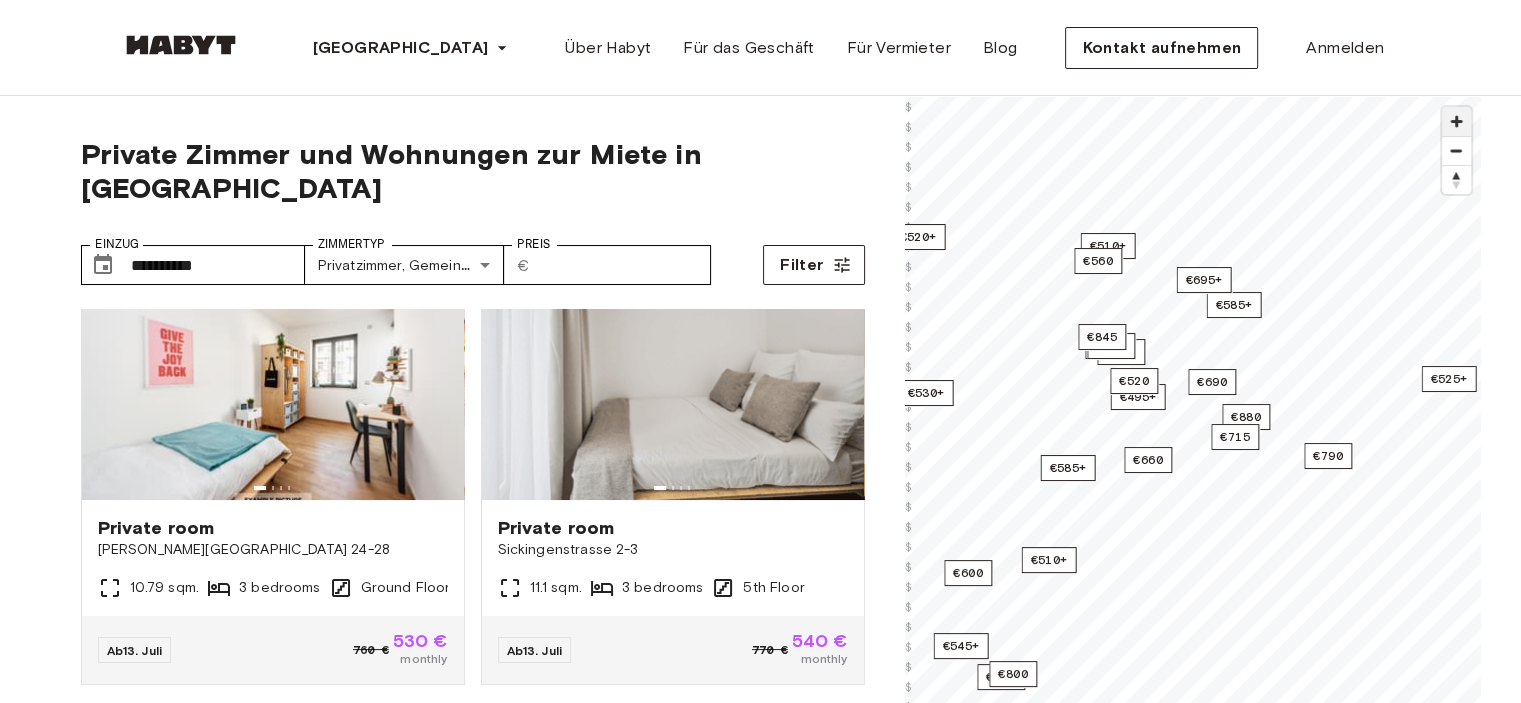 click at bounding box center (1456, 121) 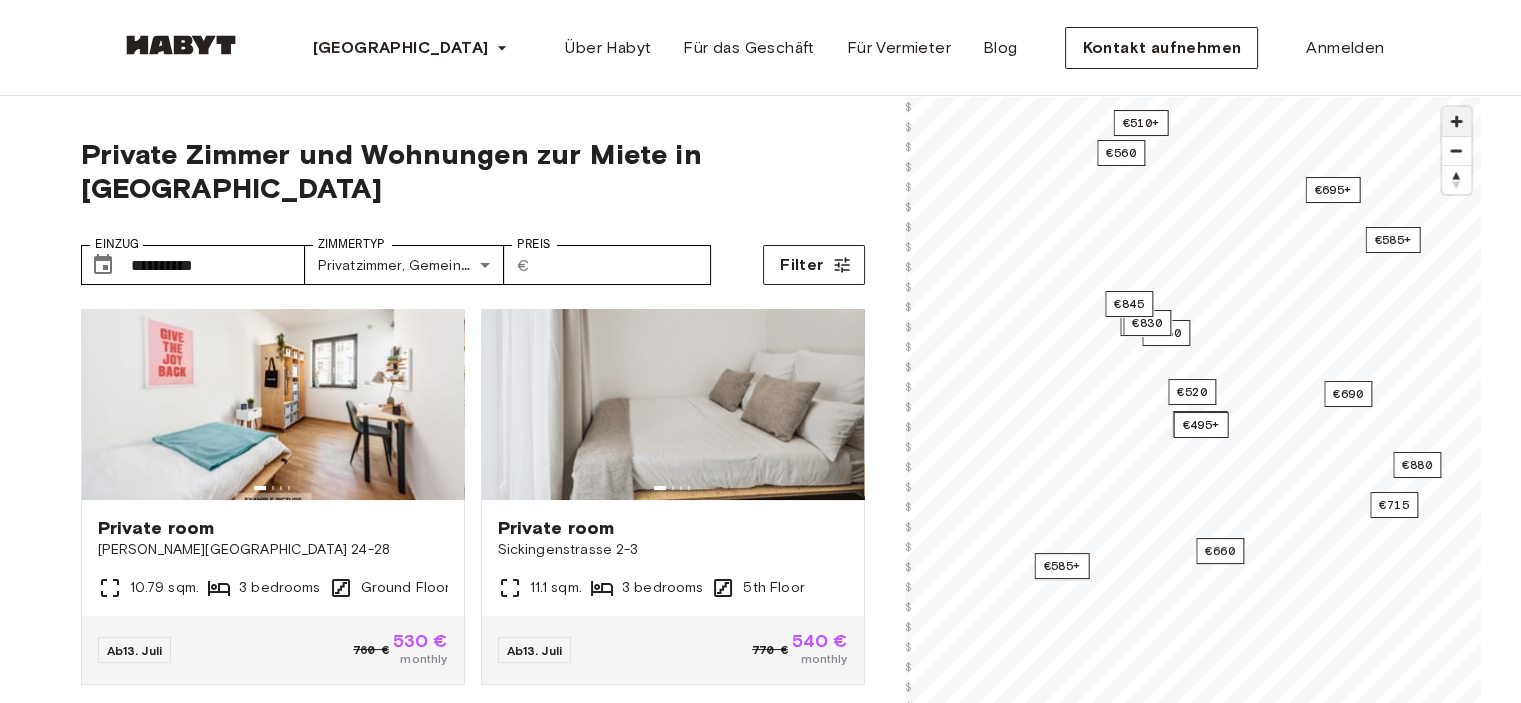 click at bounding box center [1456, 121] 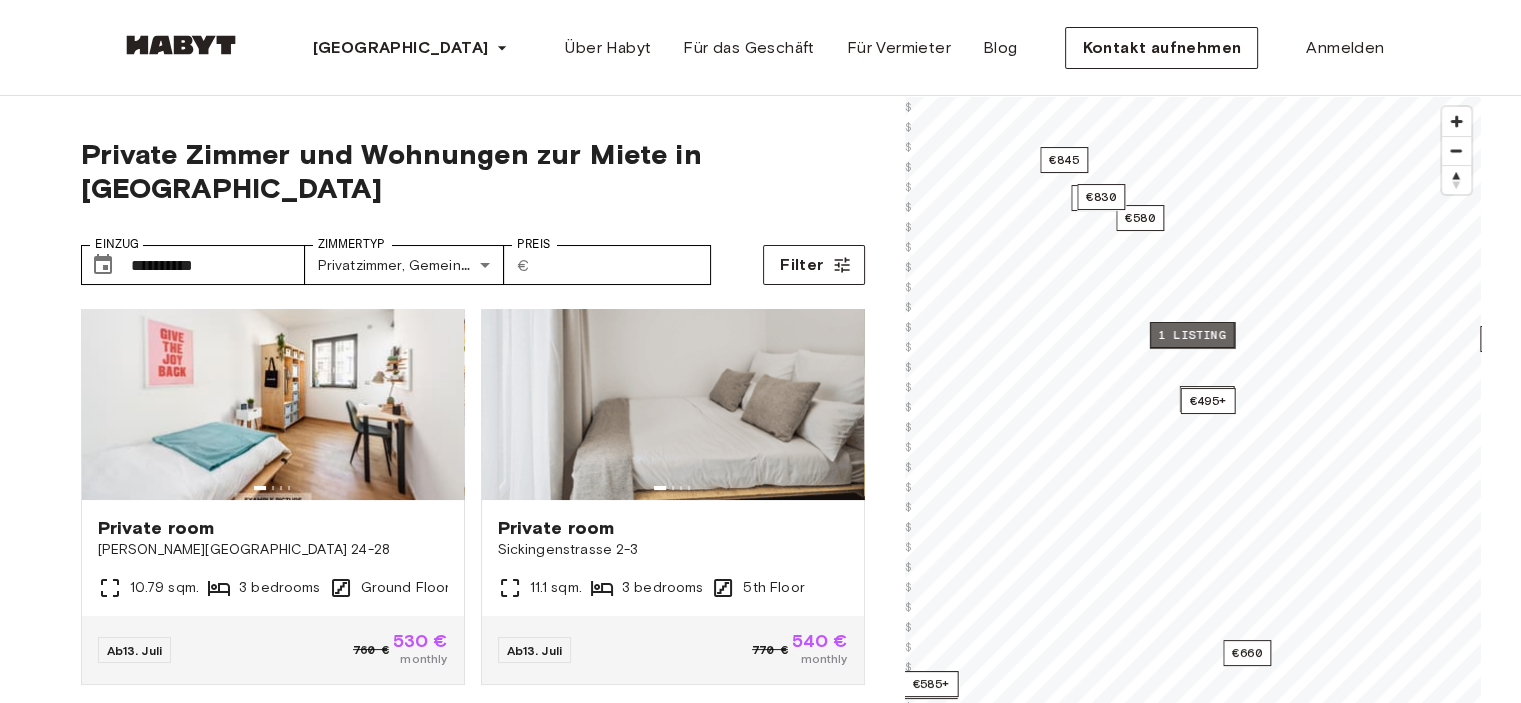 click on "1 listing" at bounding box center [1191, 335] 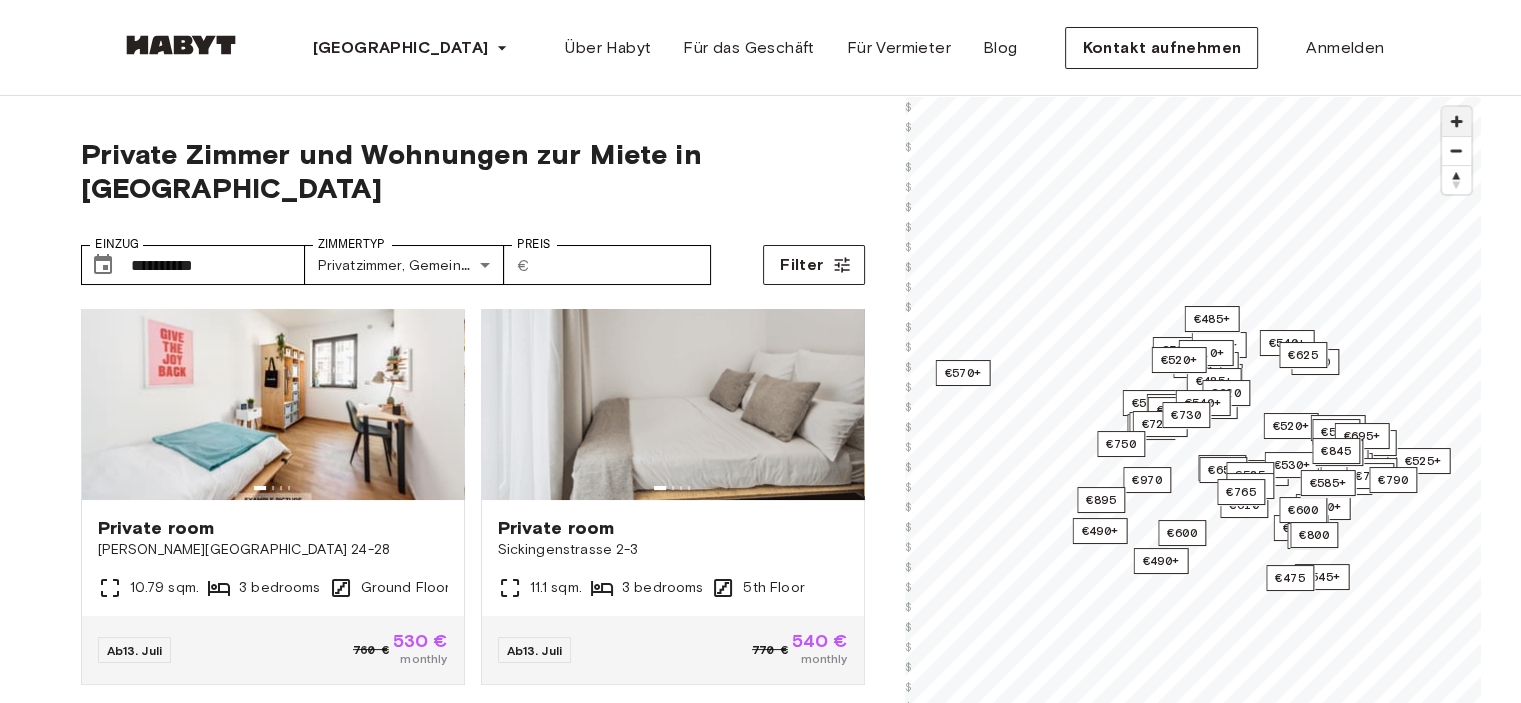 click at bounding box center (1456, 121) 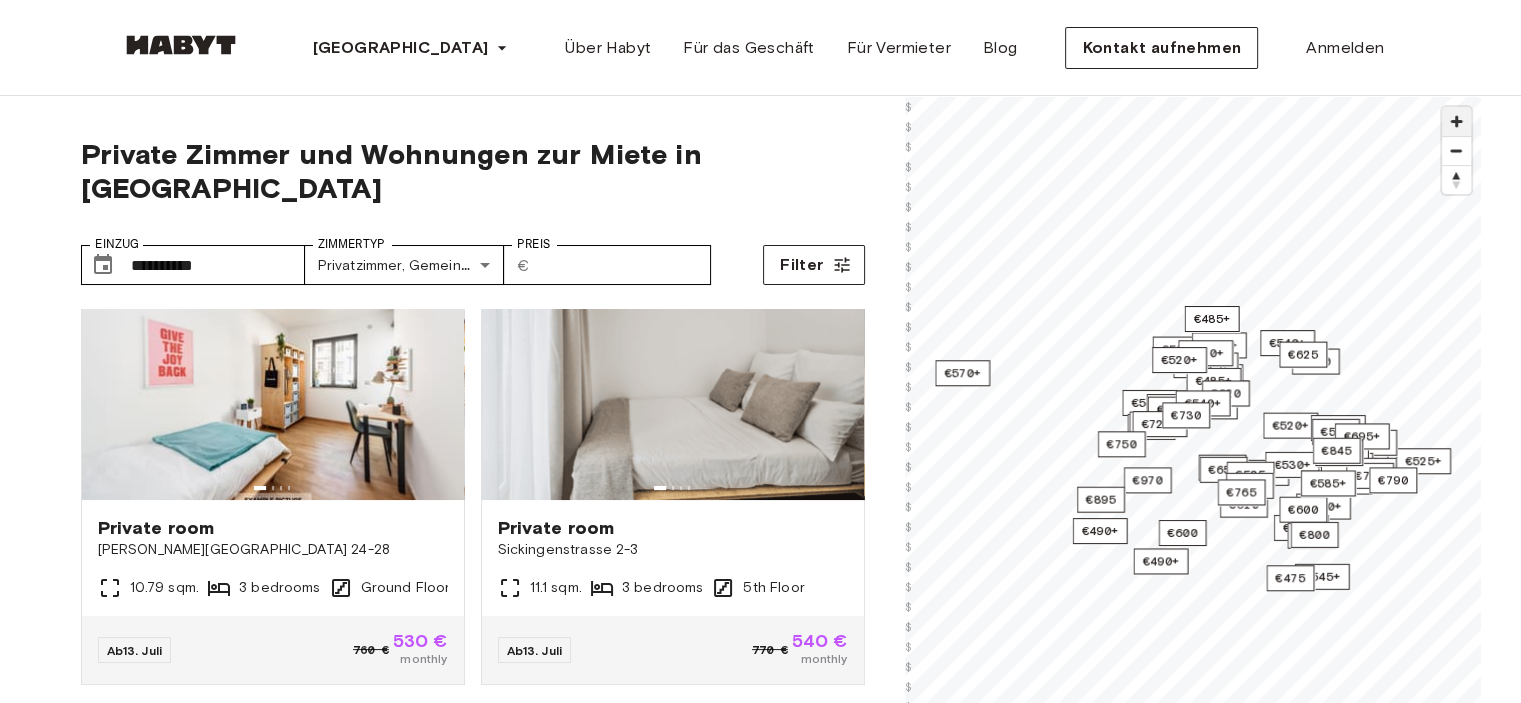 click at bounding box center (1456, 121) 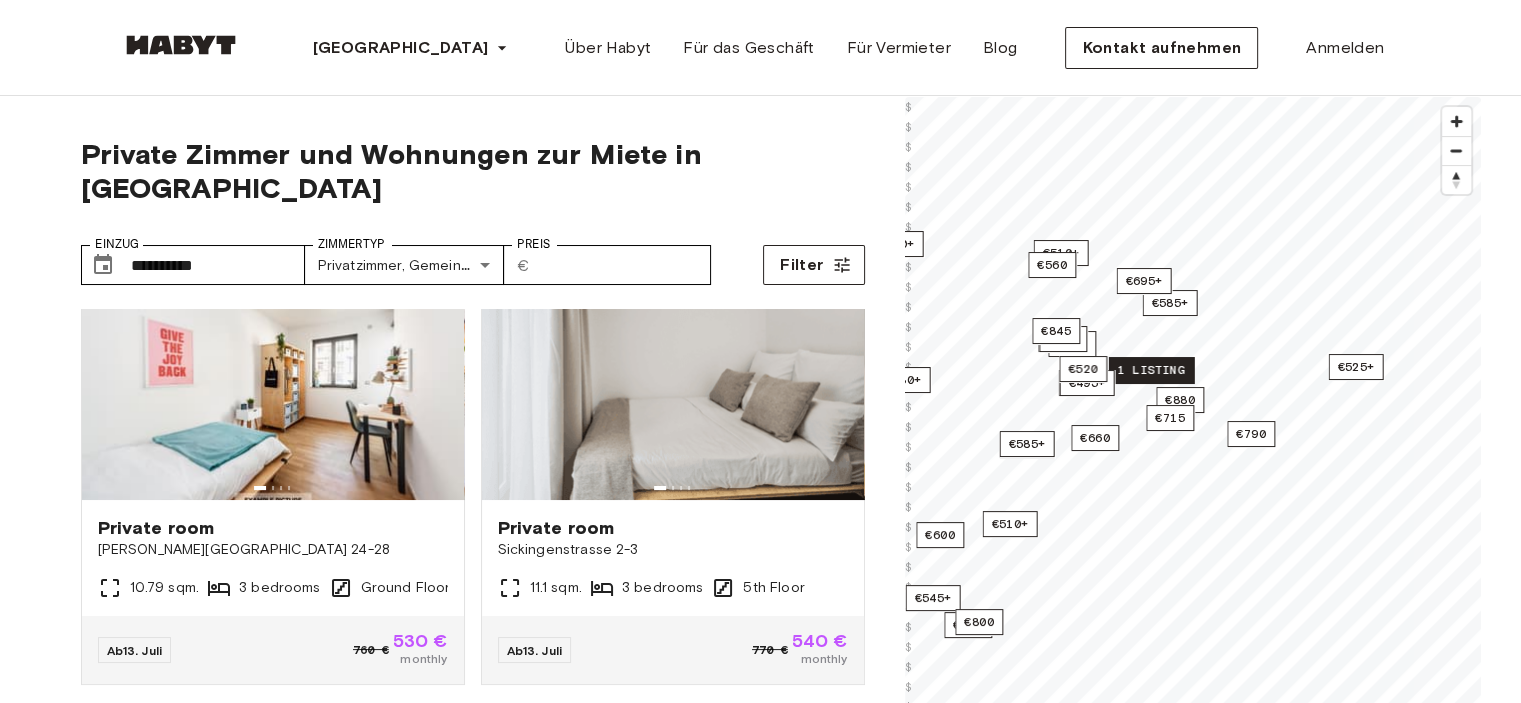 click on "1 listing" at bounding box center (1150, 370) 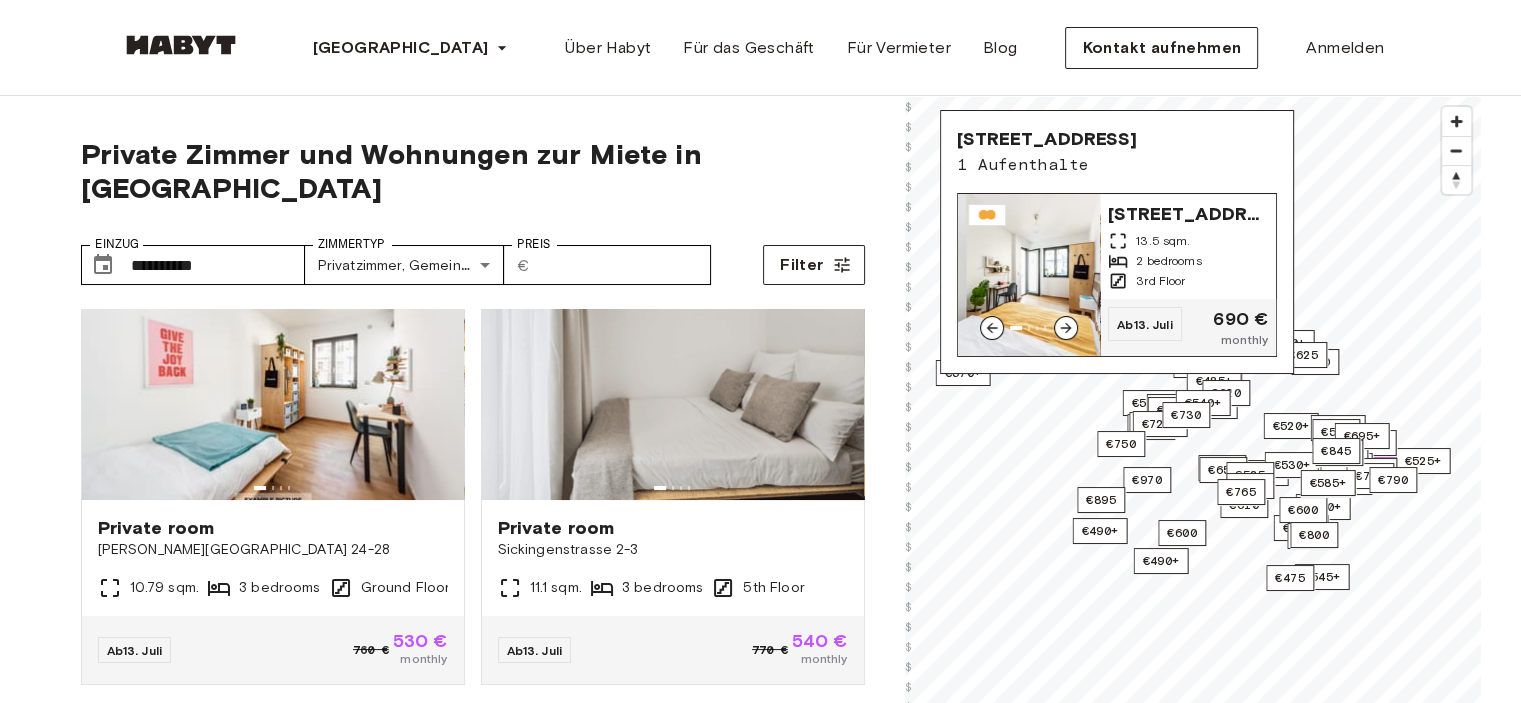 click on "[STREET_ADDRESS]" at bounding box center (1188, 212) 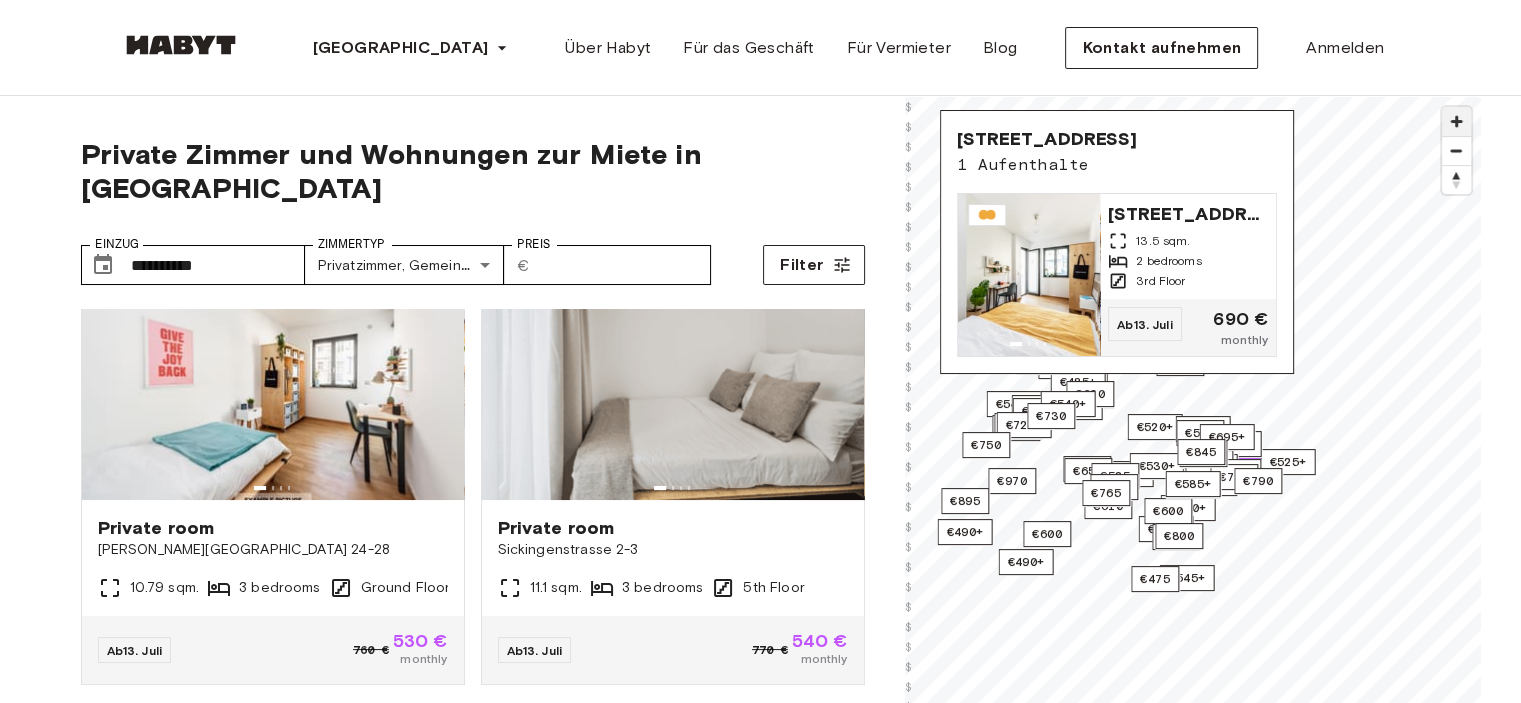 click at bounding box center (1456, 121) 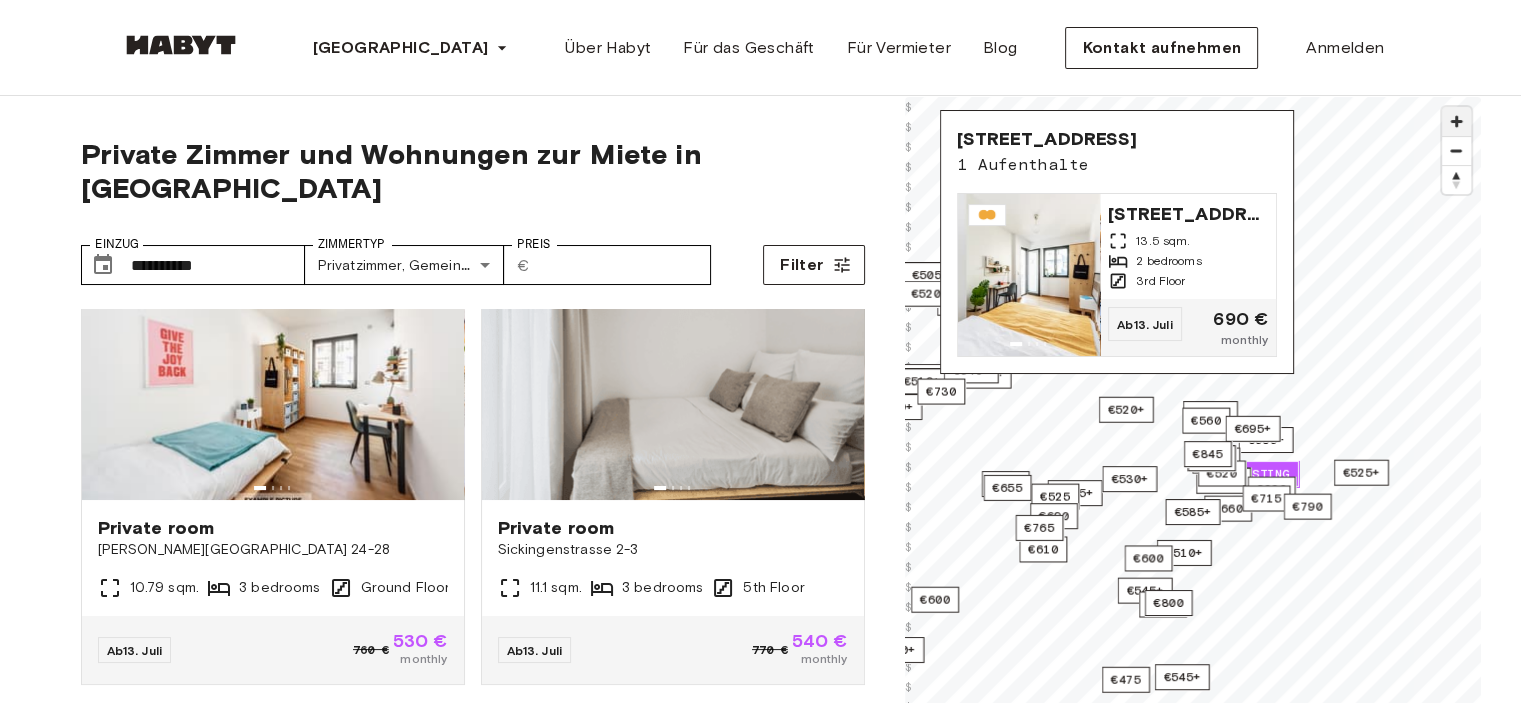 click at bounding box center [1456, 121] 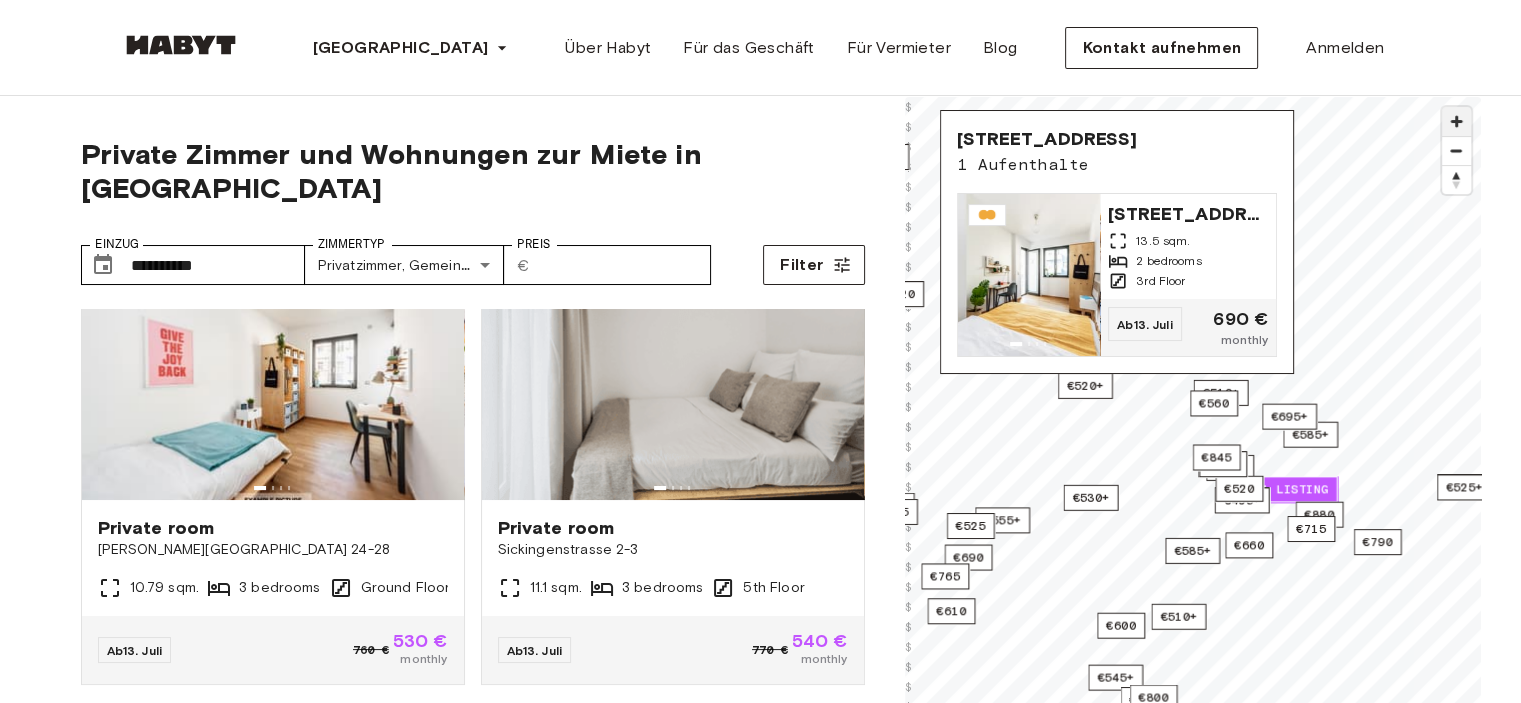 click at bounding box center [1456, 121] 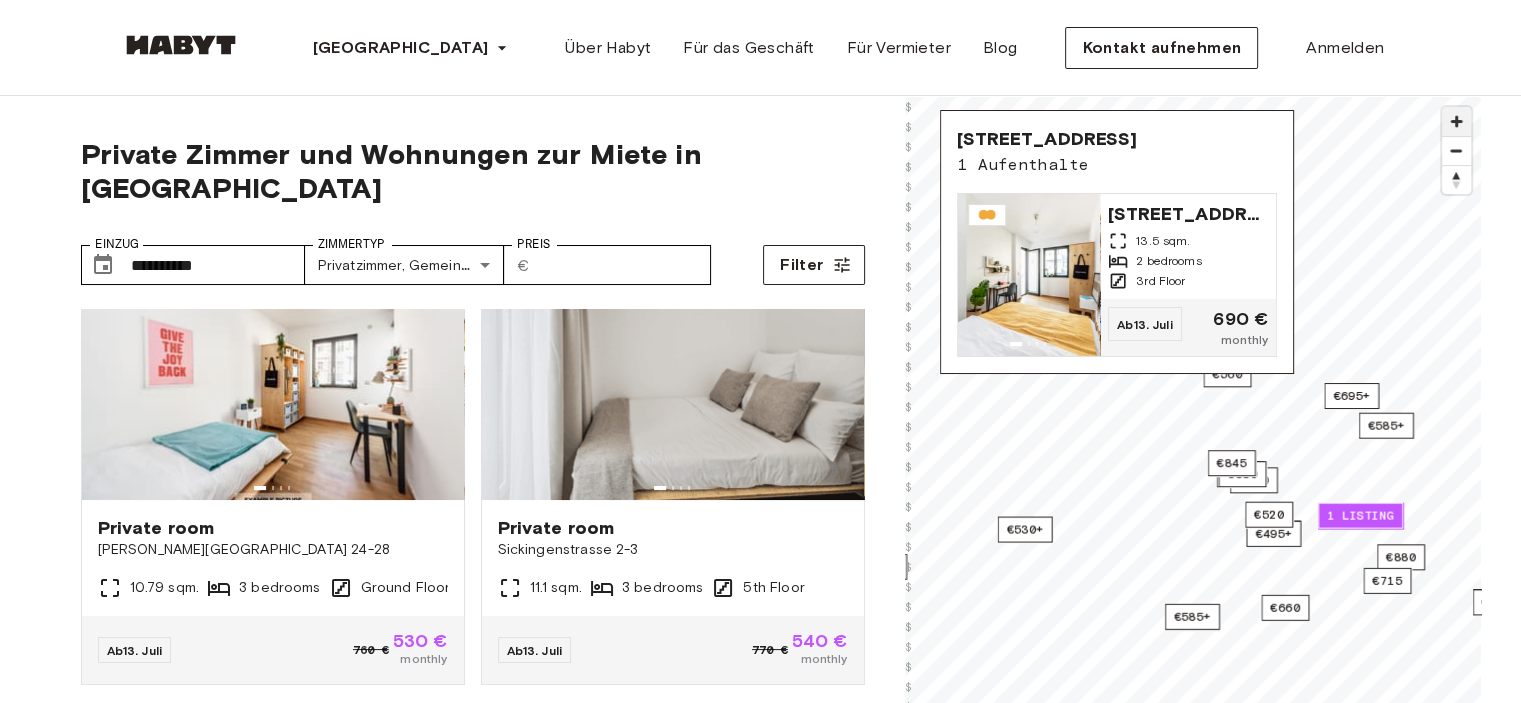 click at bounding box center (1456, 121) 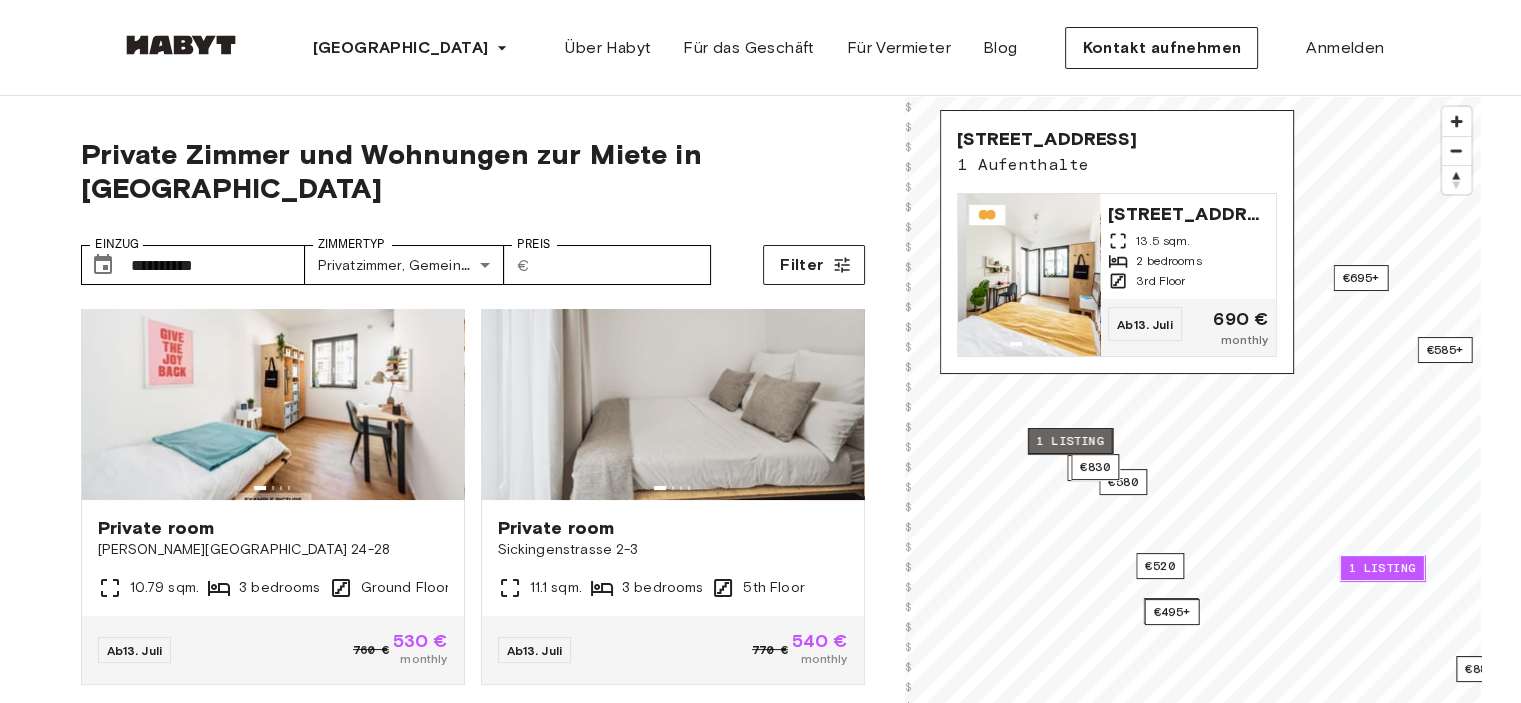 click on "1 listing" at bounding box center (1069, 441) 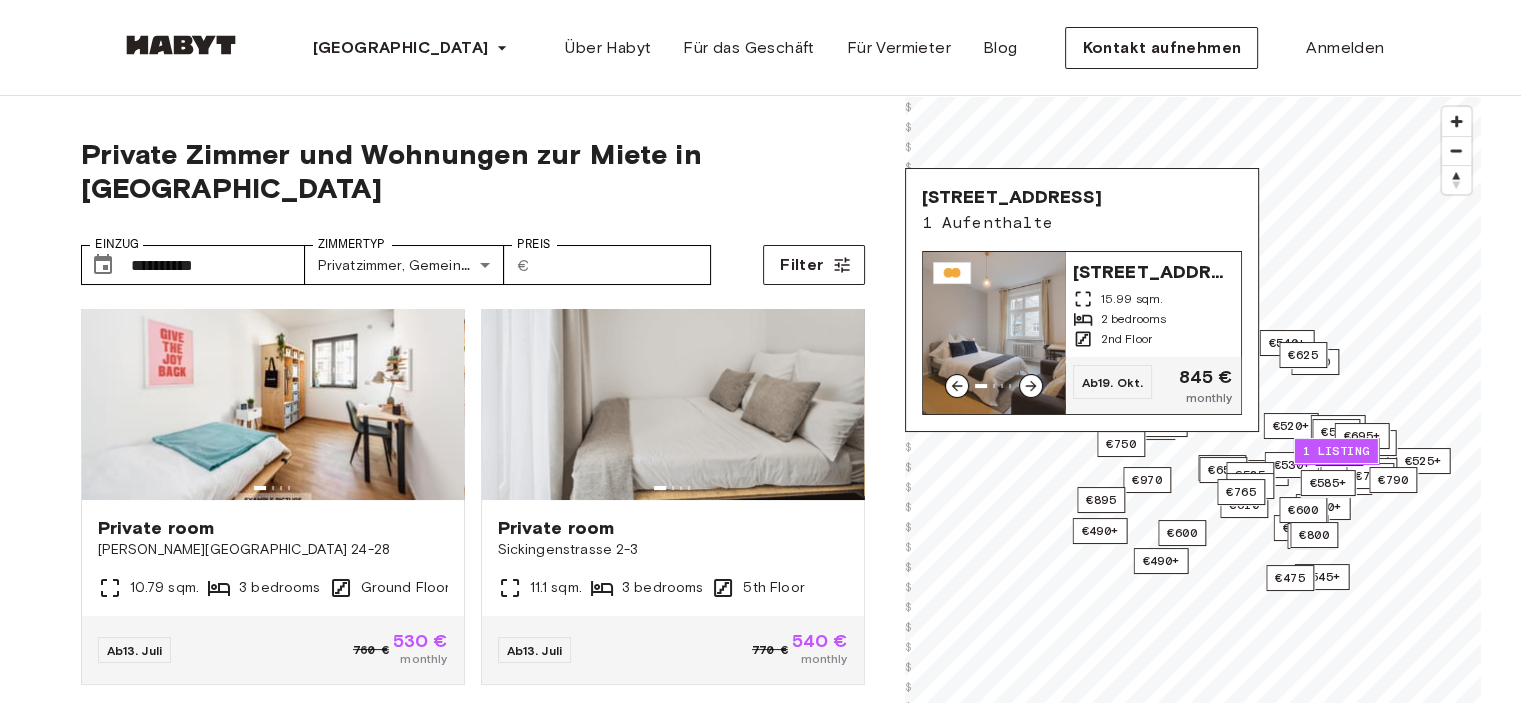 click at bounding box center [994, 333] 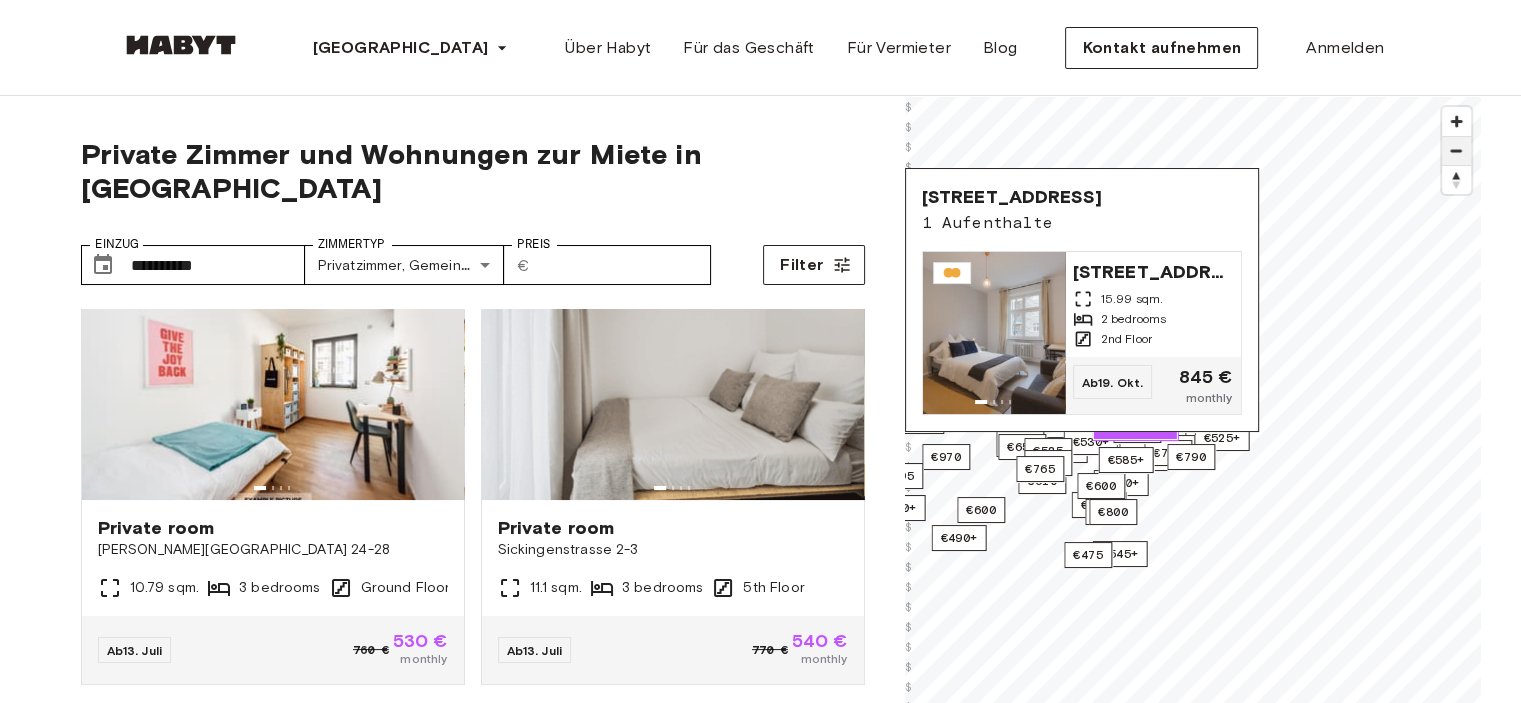 click at bounding box center [1456, 150] 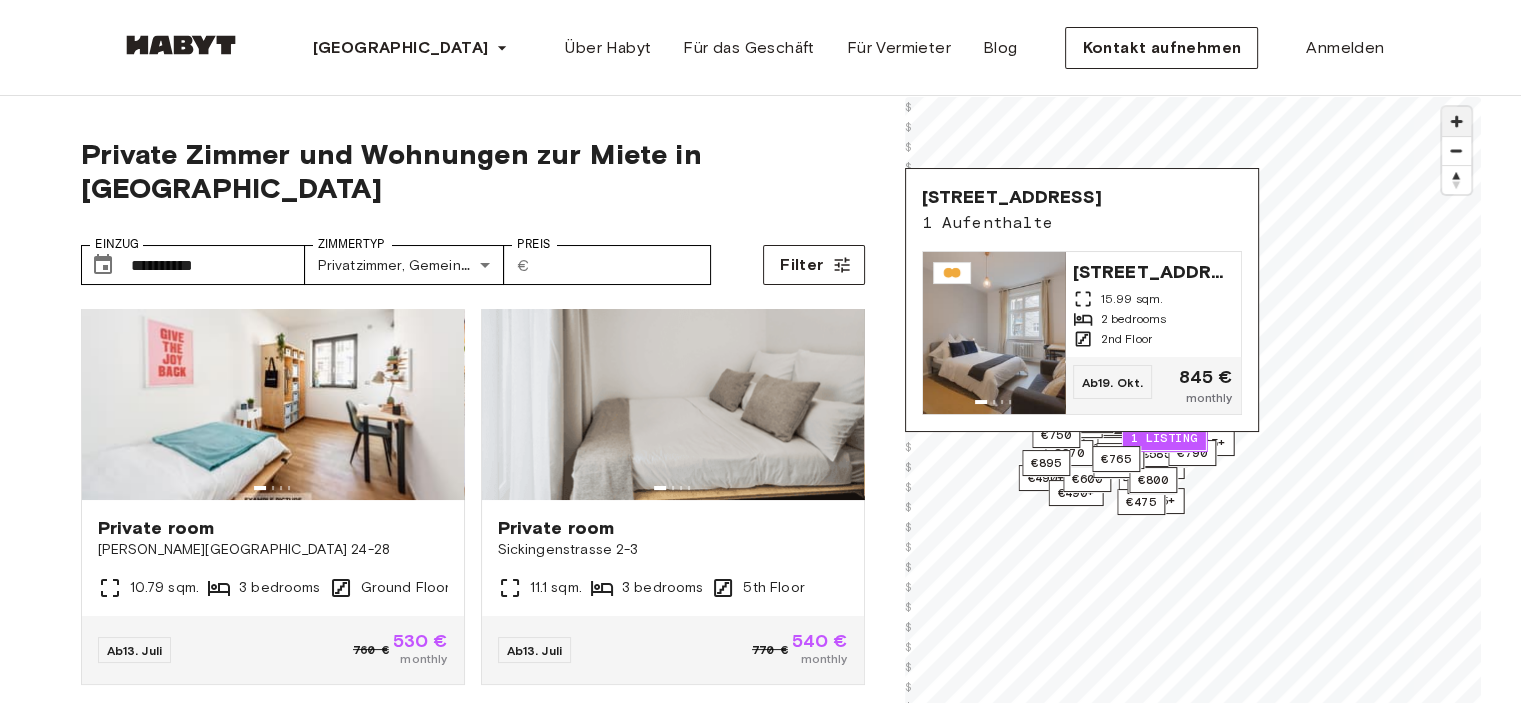 click at bounding box center (1456, 121) 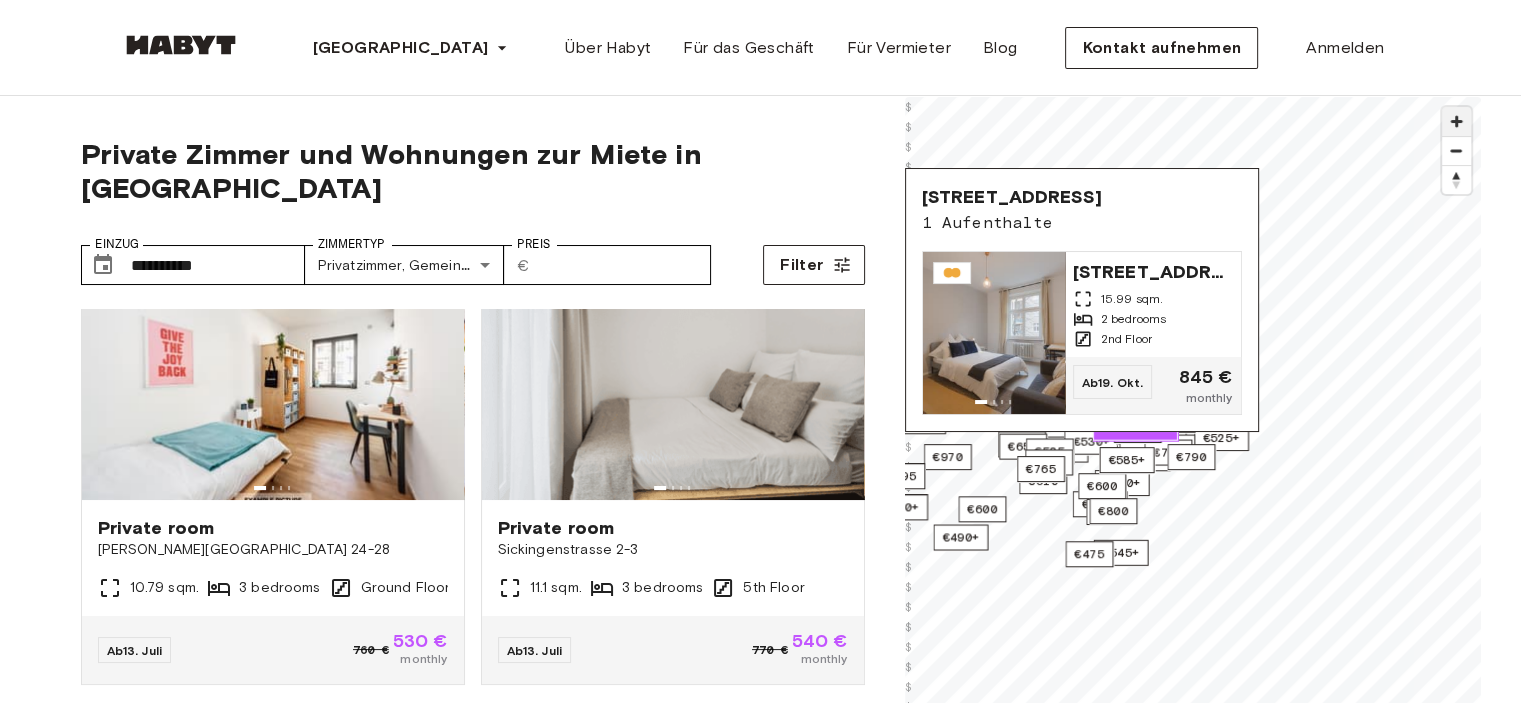 click at bounding box center [1456, 121] 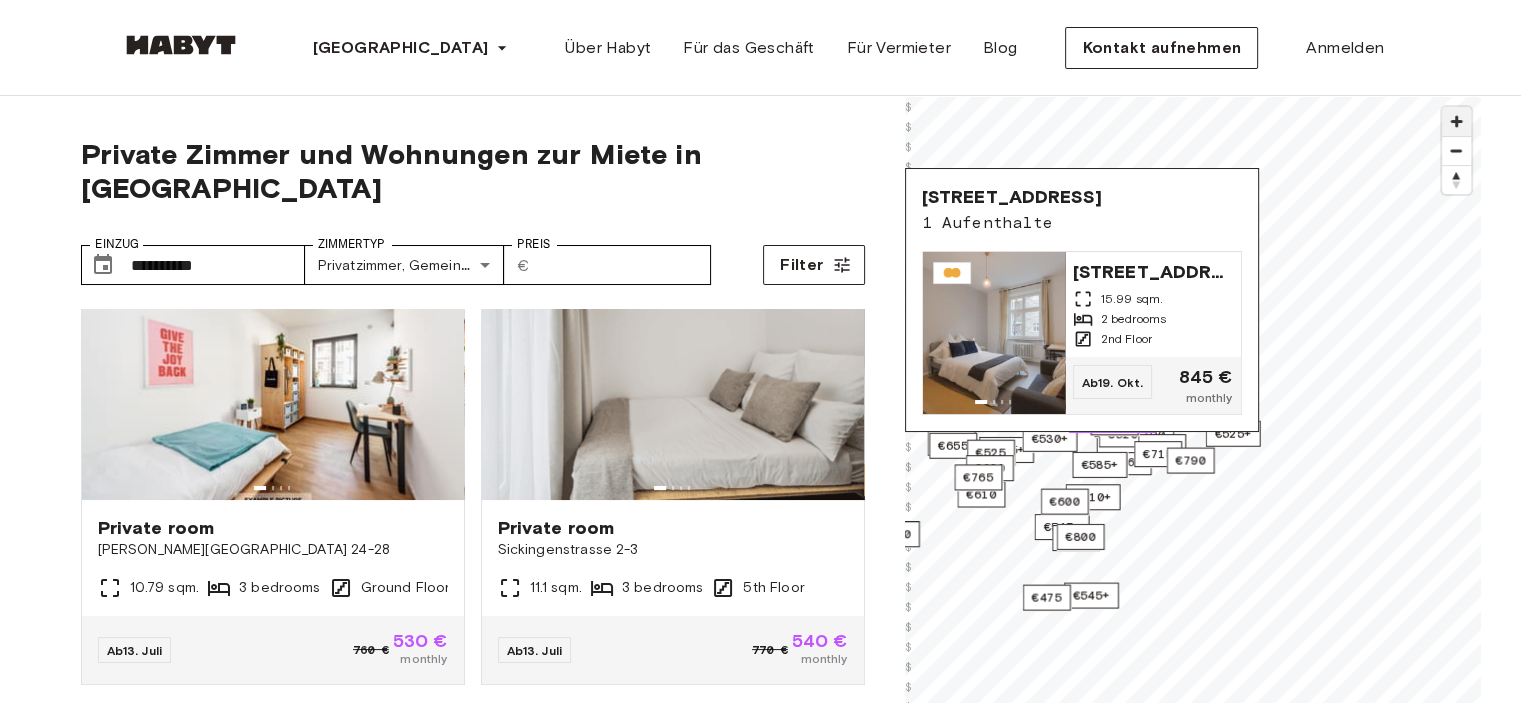 click at bounding box center [1456, 121] 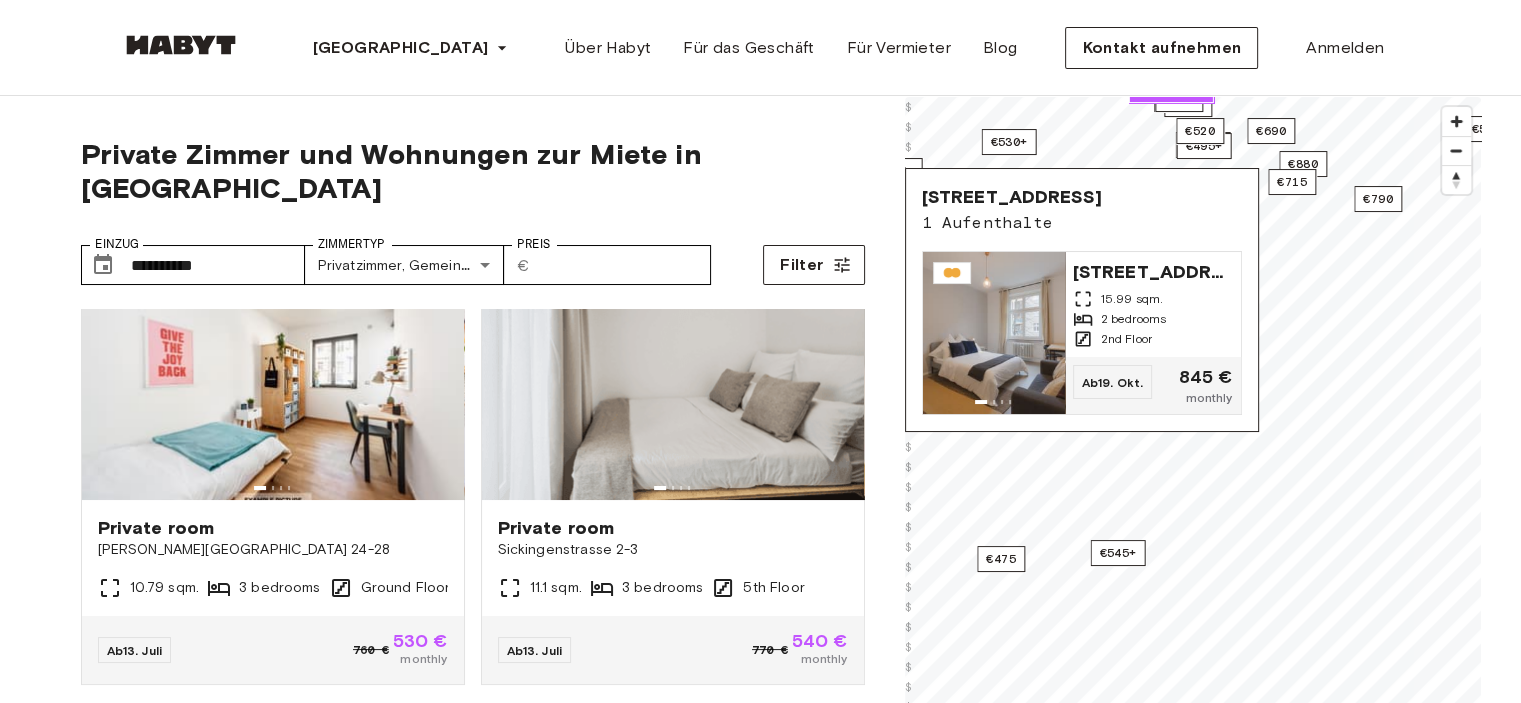 click on "€490+ €505+ €525+ €540+ €595+ €690+ €520+ €540+ €895 €660 €520+ €545+ €530+ €555+ €690 €560+ €510+ €520+ €560 €490+ €525 €525+ €470+ €455+ €485+ €520 €475 €510+ €510+ €585+ €570+ €540+ €485+ €545+ €605 €610 €545+ €485+ €530+ €560 €520+ €495+ €600 €620 €510+ €695 €540+ €655 €580 €520 €525 €505+ €520 €600 €880 €695+ €715 €585+ €625 €720+ €610 €790 €830 €730 €970 €895 €750 €800 €690 1 listing €765 © Mapbox   © OpenStreetMap   Improve this map $ $ $ $ $ $ $ $ $ $ $ $ $ $ $ $ $ $ $ $ $ $ $ $ $ $ $ $ $ $ $ $ $ $ $ $ $ $ $ $ $ $ $ $ $ $ $ $ $ $ $ $ $ $ $ $ $ $ $ $ $ $ $ $ $ $ $ $ $ $ $ [GEOGRAPHIC_DATA] 1 Aufenthalte [GEOGRAPHIC_DATA] 15.99 sqm. 2 bedrooms 2nd Floor Ab  [DATE] € monthly" at bounding box center (1193, 448) 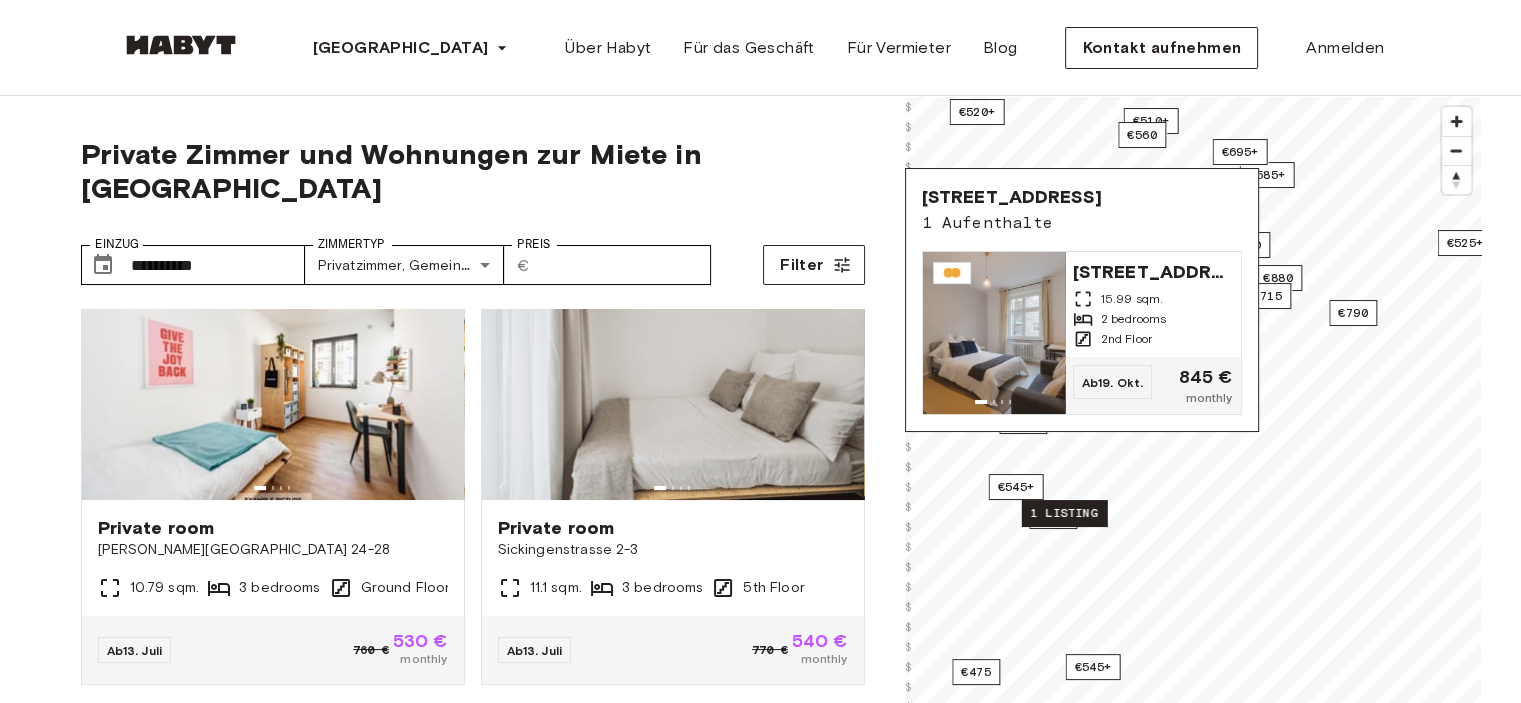 click on "1 listing" at bounding box center (1063, 513) 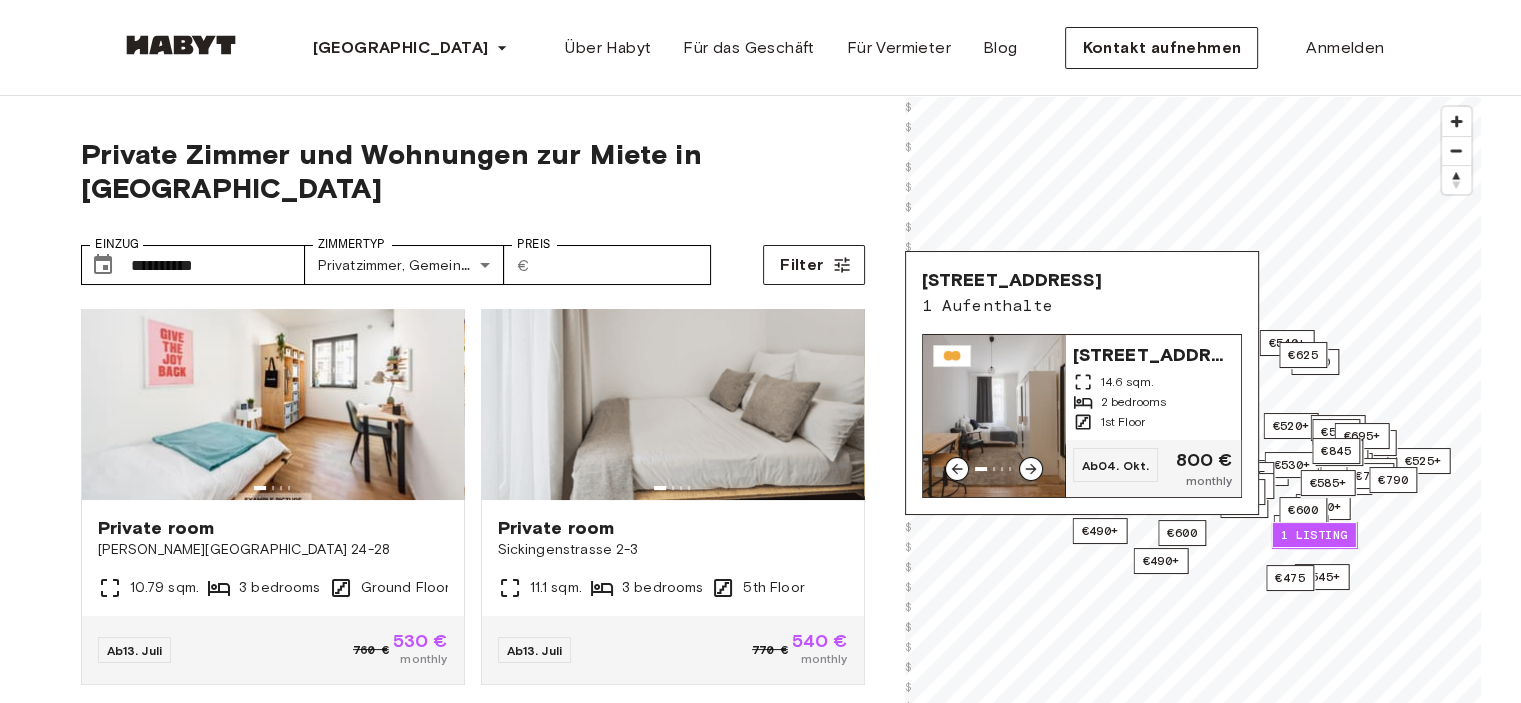 click on "[STREET_ADDRESS]" at bounding box center (1153, 353) 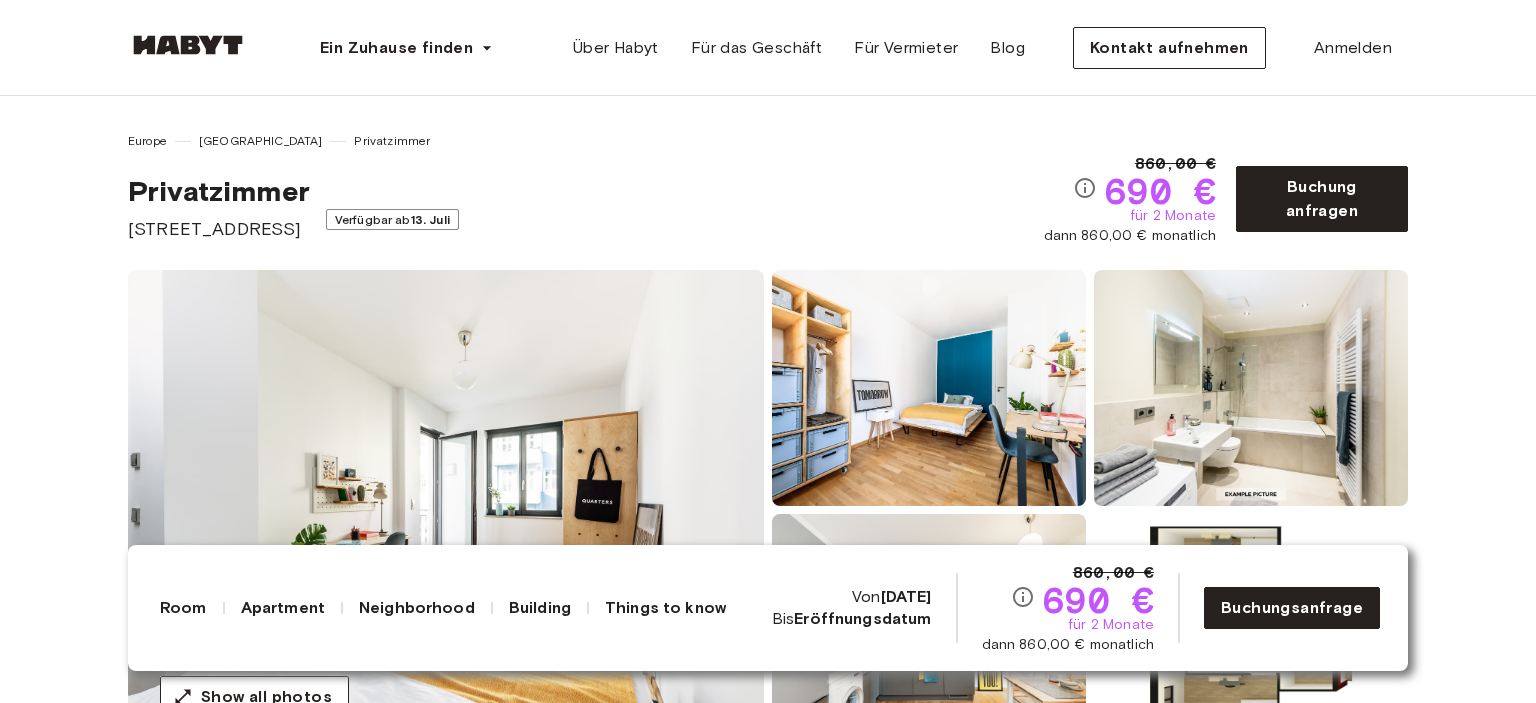 scroll, scrollTop: 100, scrollLeft: 0, axis: vertical 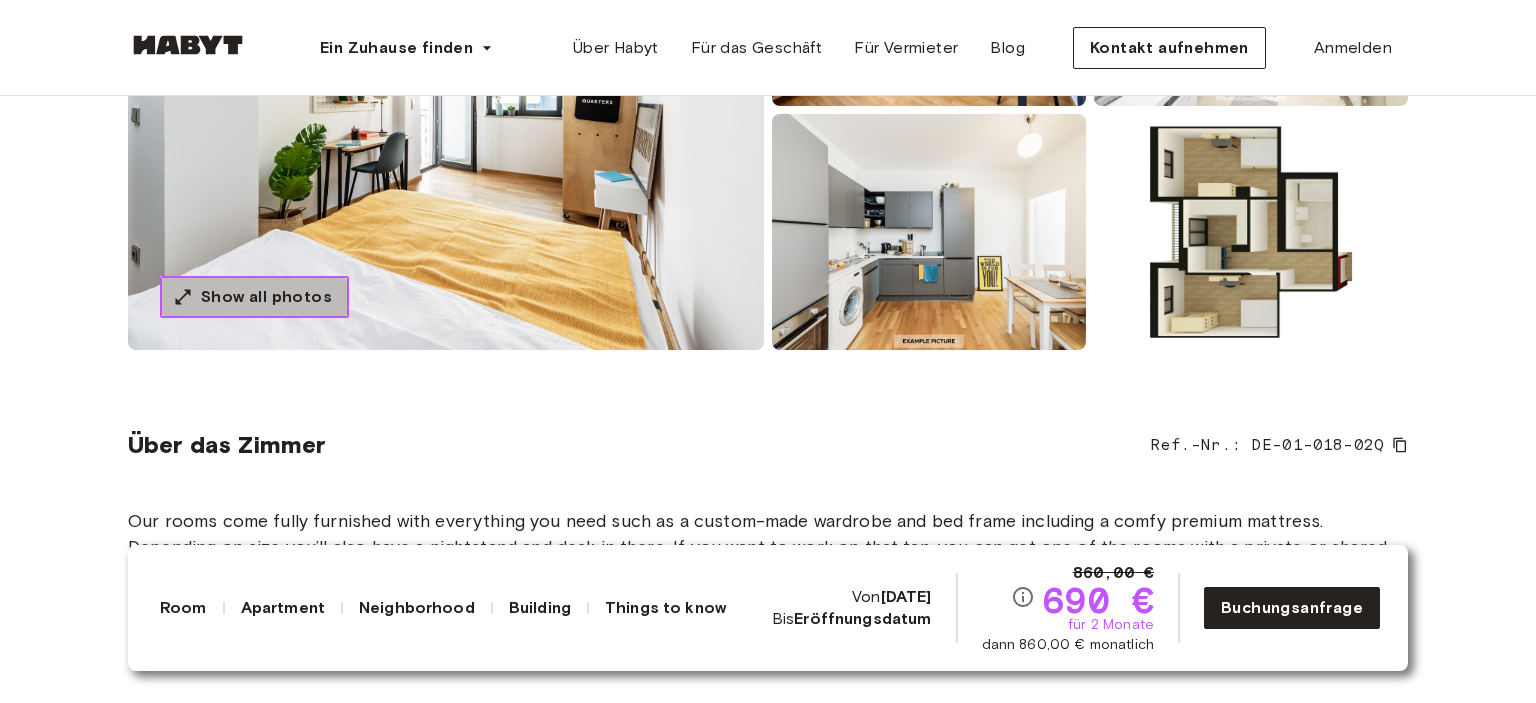 click on "Show all photos" at bounding box center (266, 297) 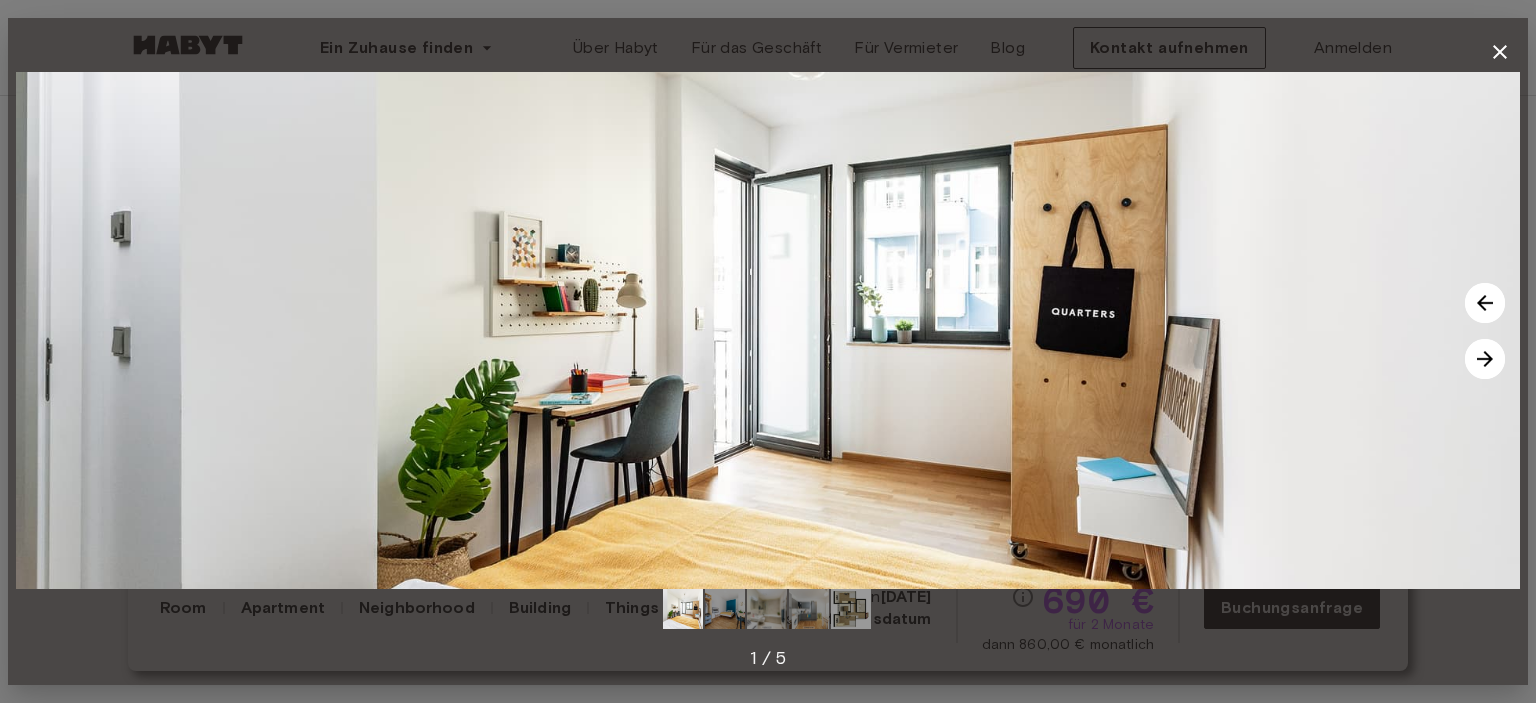 click at bounding box center [1485, 359] 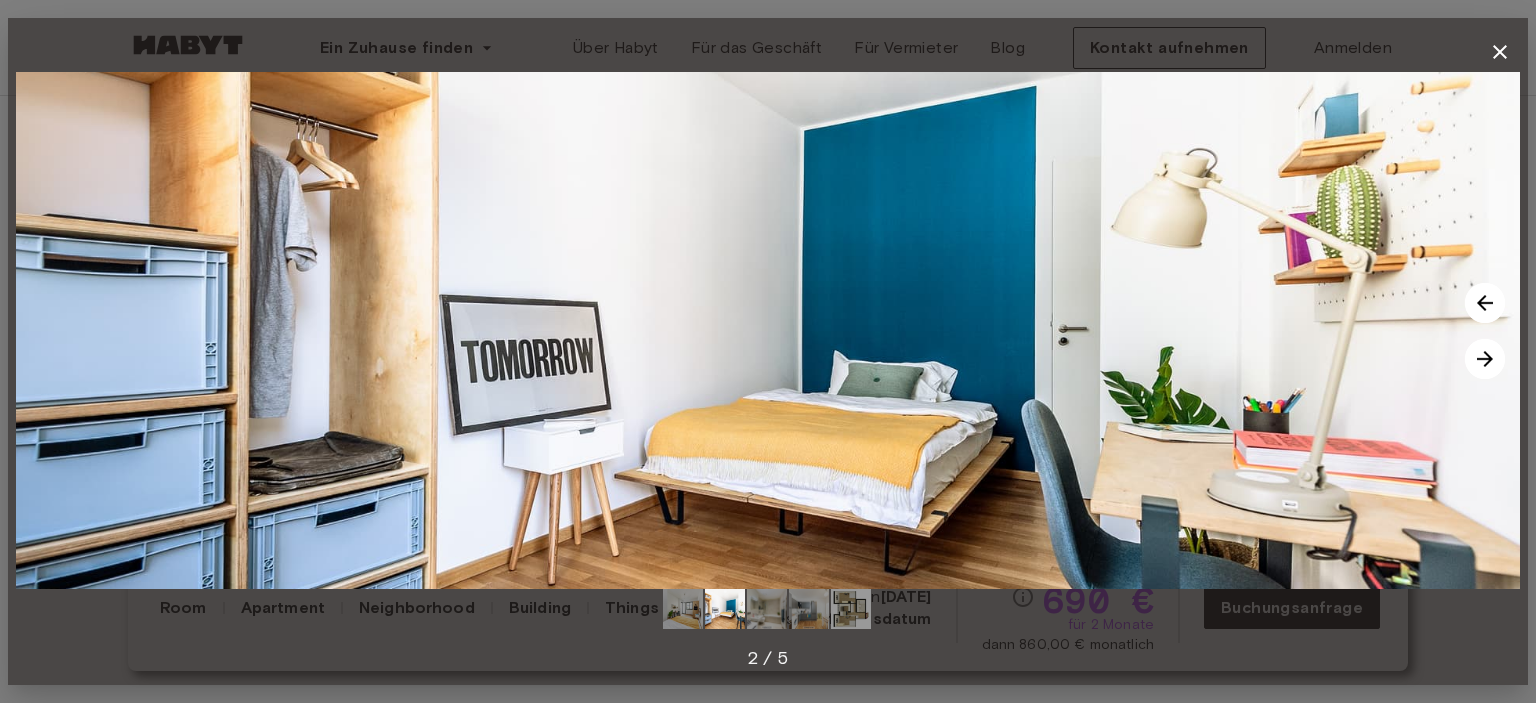 click at bounding box center (1485, 359) 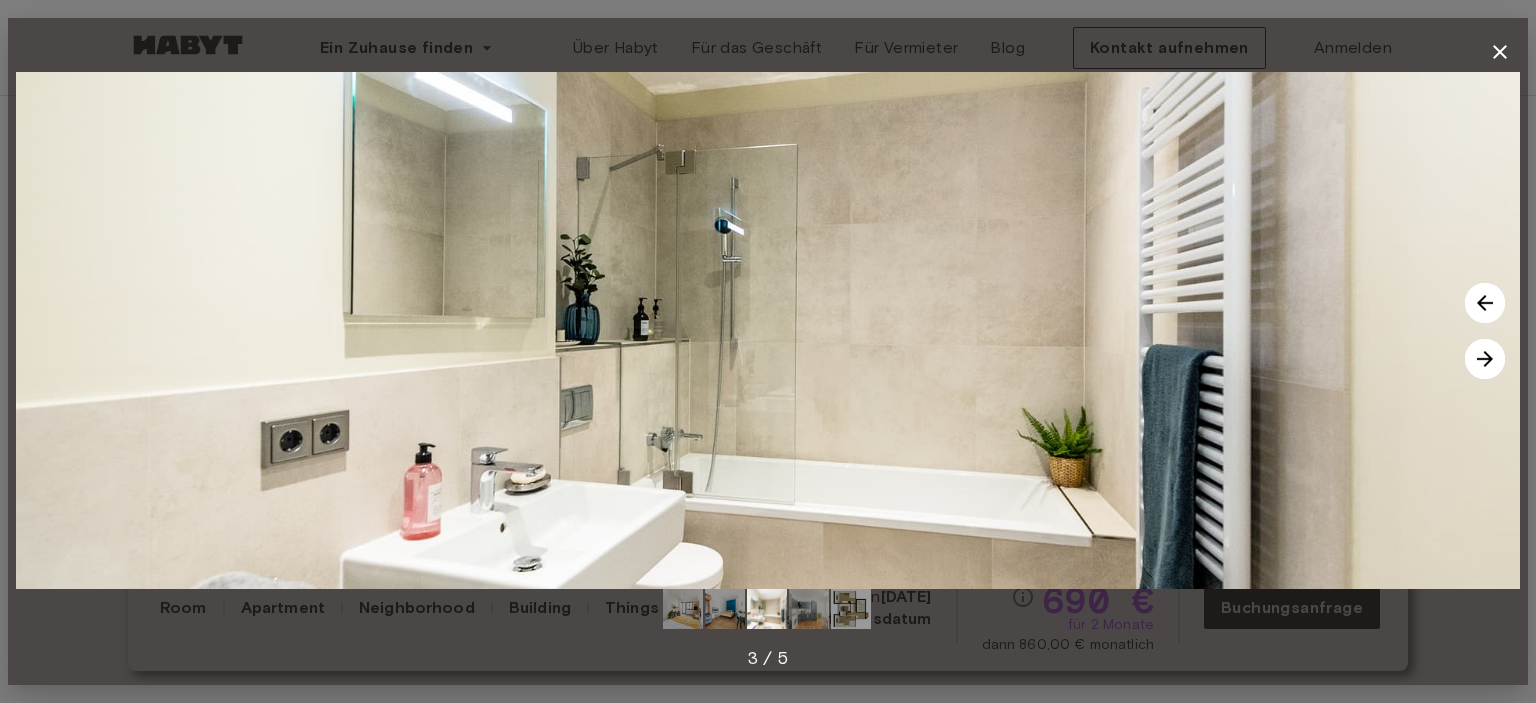 click at bounding box center [1485, 359] 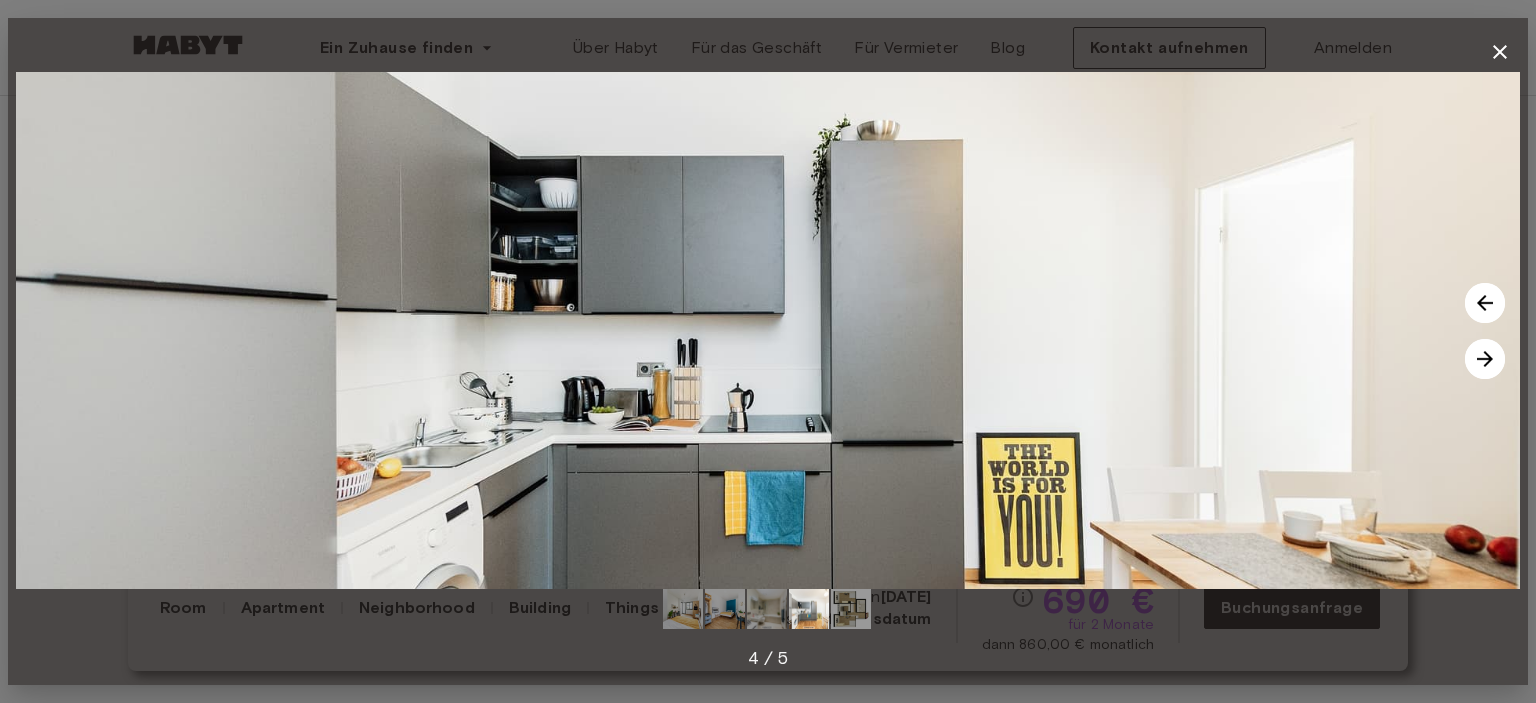 click at bounding box center [1485, 359] 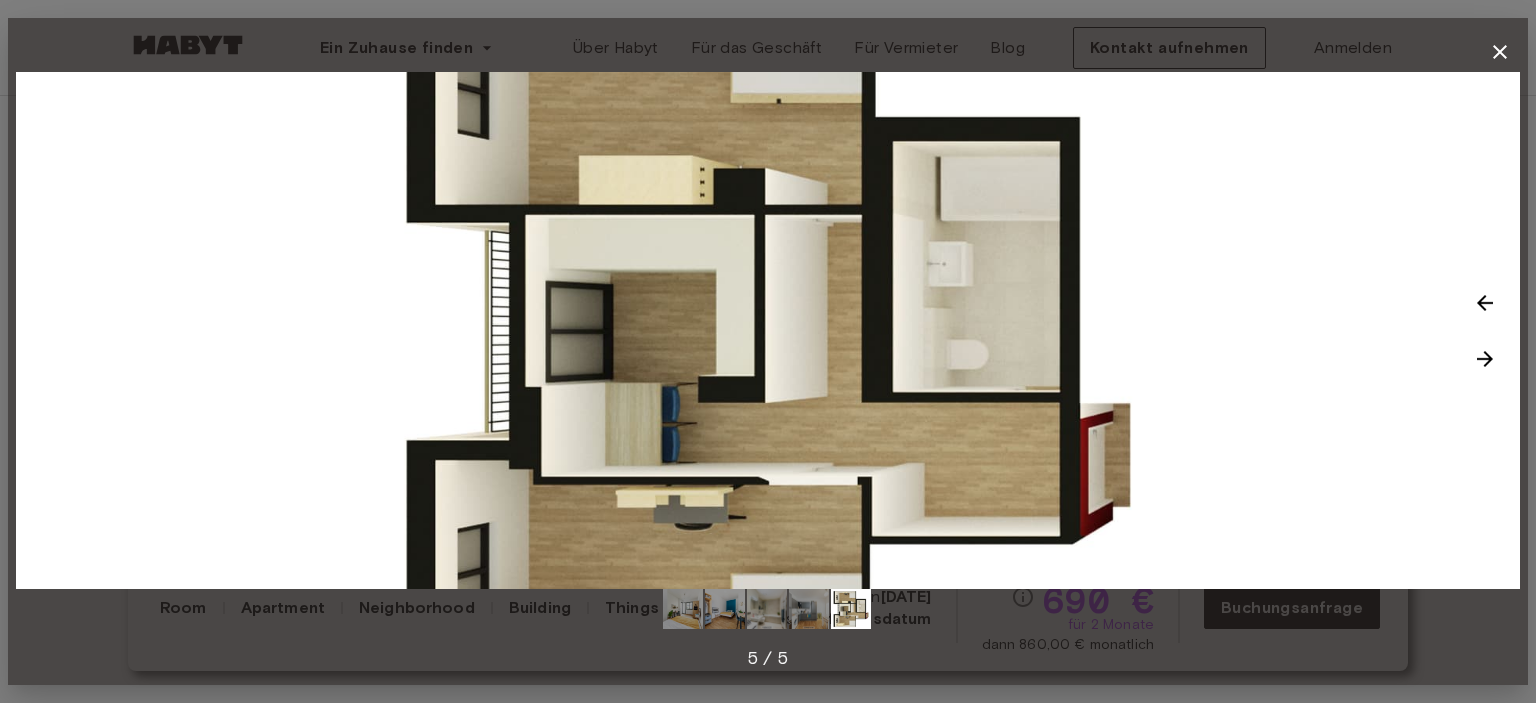click at bounding box center [1485, 359] 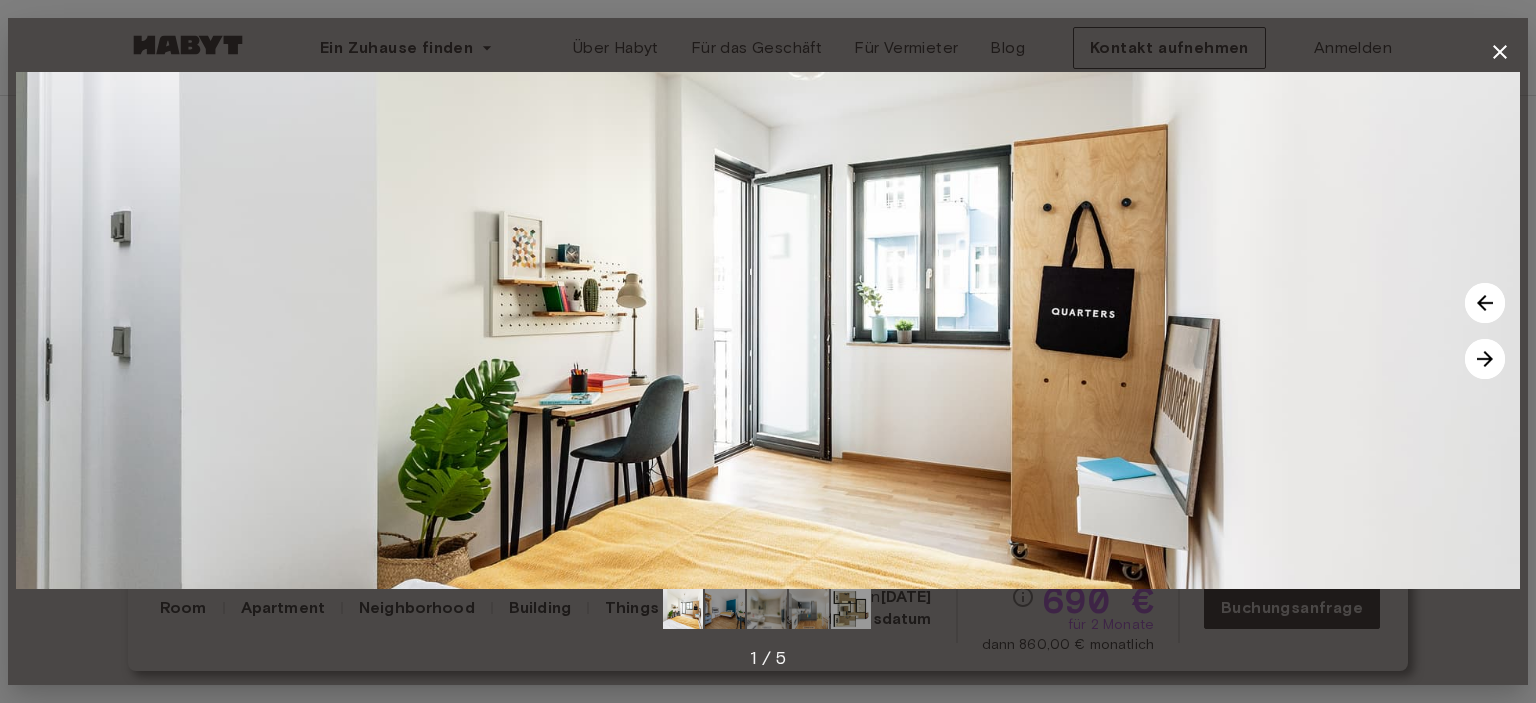 click 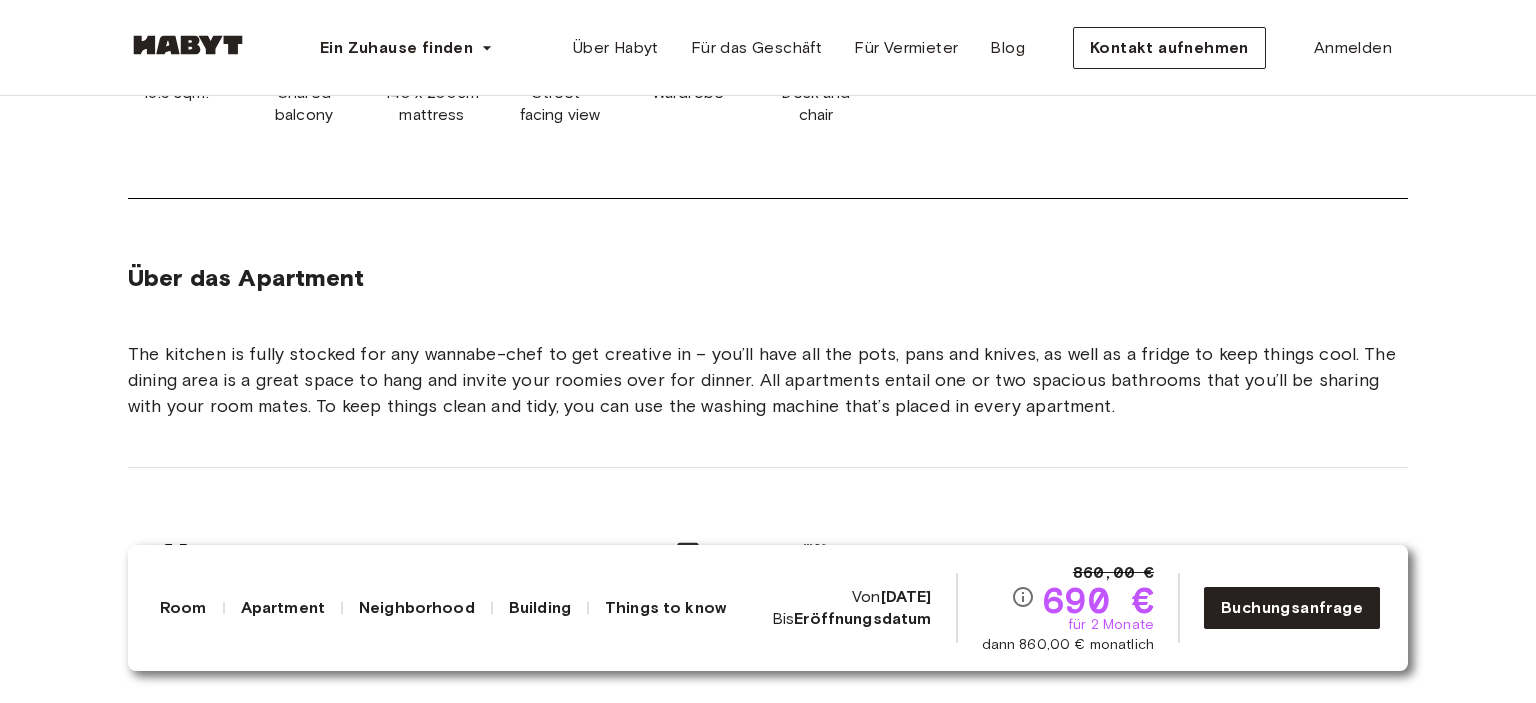 scroll, scrollTop: 1100, scrollLeft: 0, axis: vertical 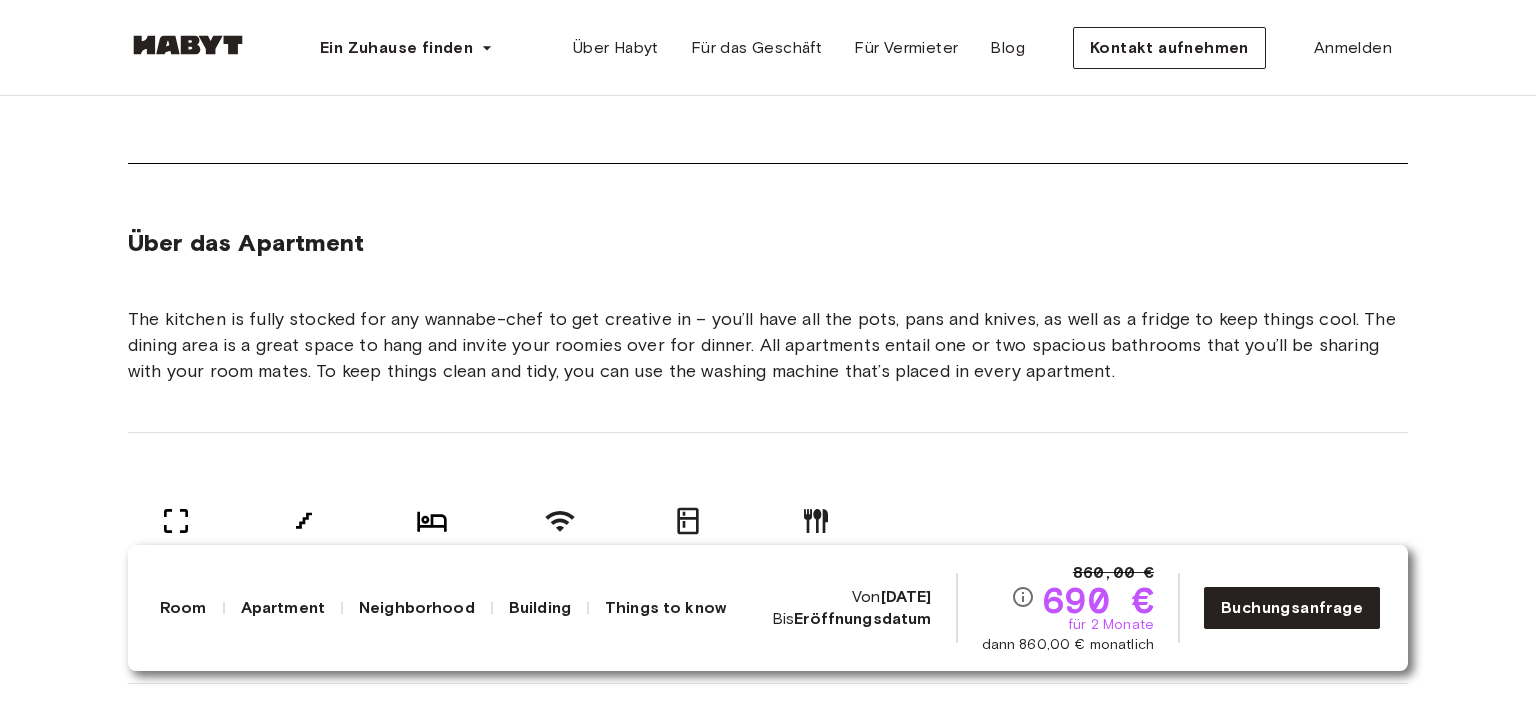drag, startPoint x: 1092, startPoint y: 389, endPoint x: 1148, endPoint y: 399, distance: 56.88585 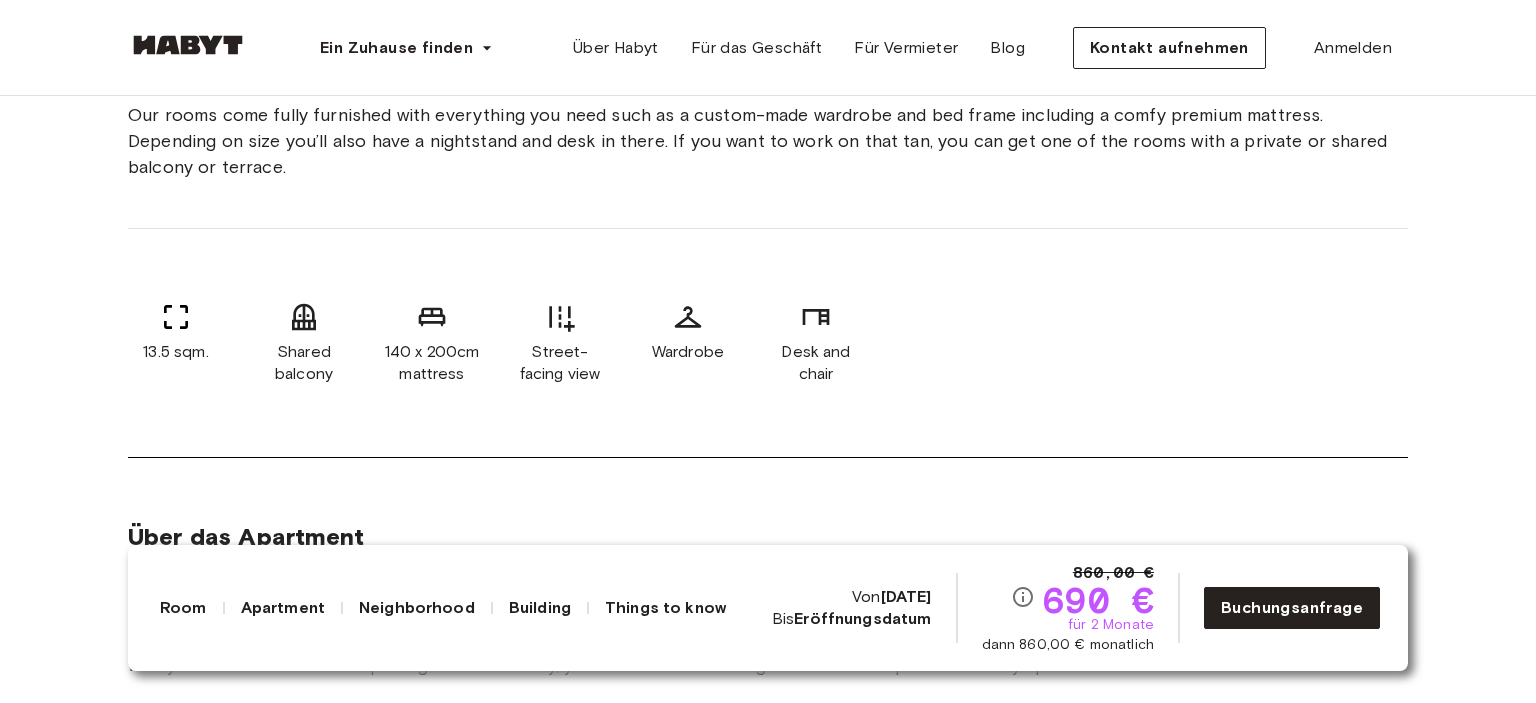 scroll, scrollTop: 800, scrollLeft: 0, axis: vertical 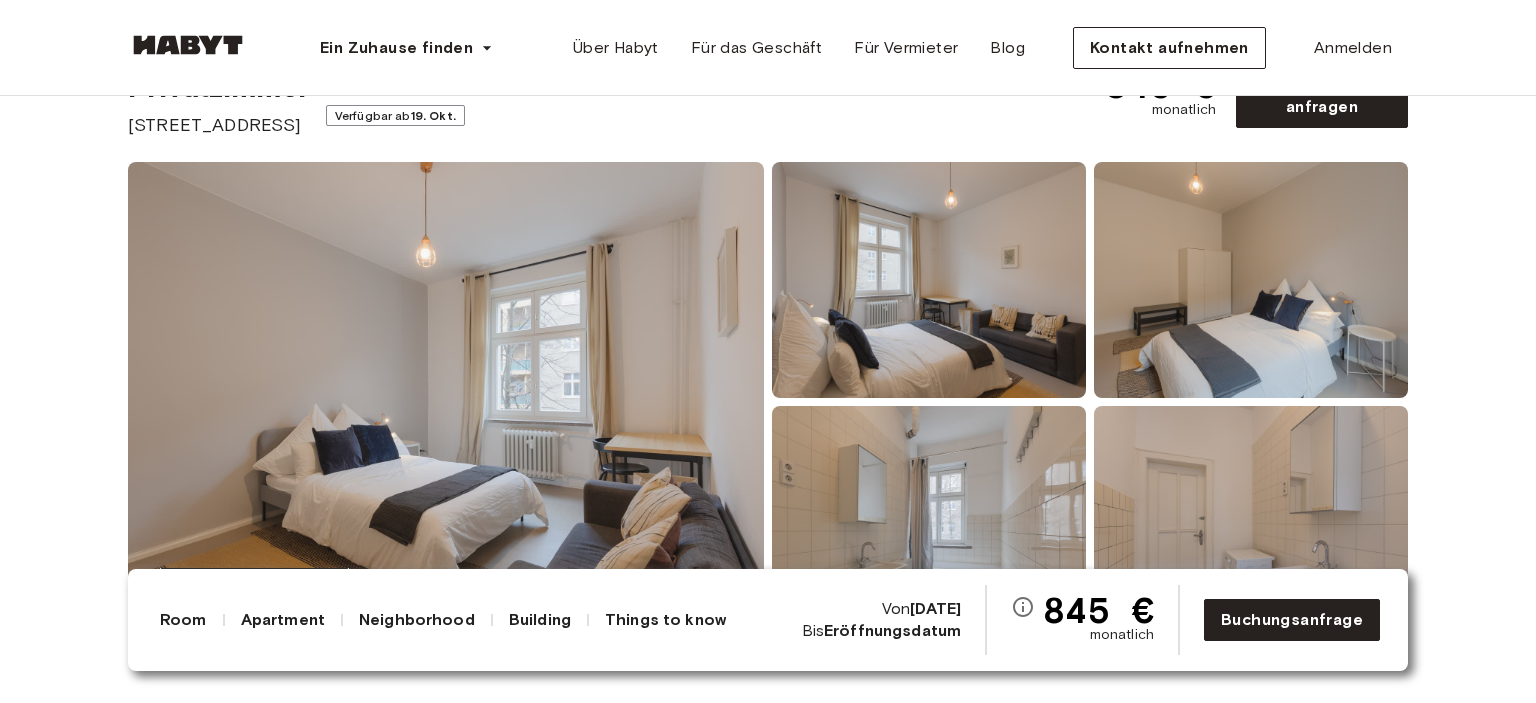 click at bounding box center (446, 402) 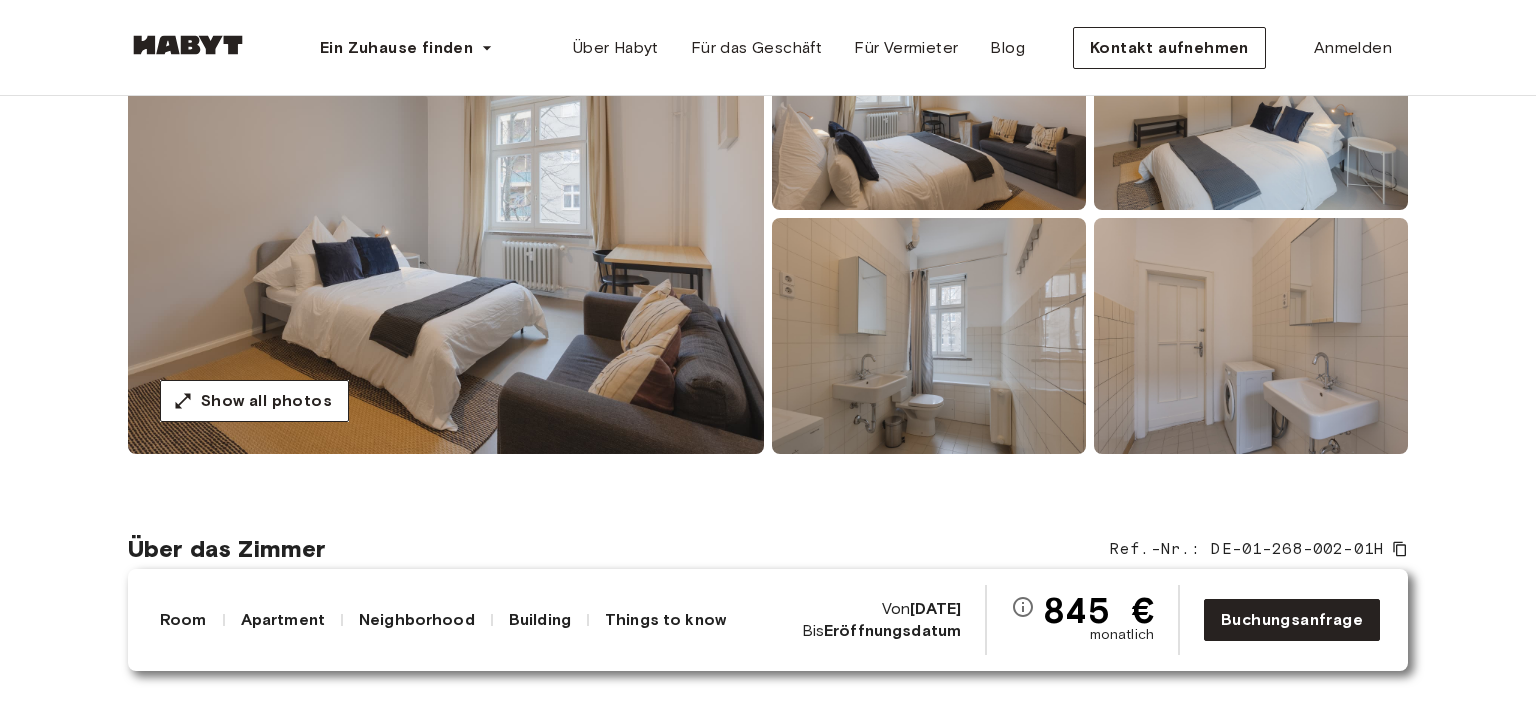 scroll, scrollTop: 300, scrollLeft: 0, axis: vertical 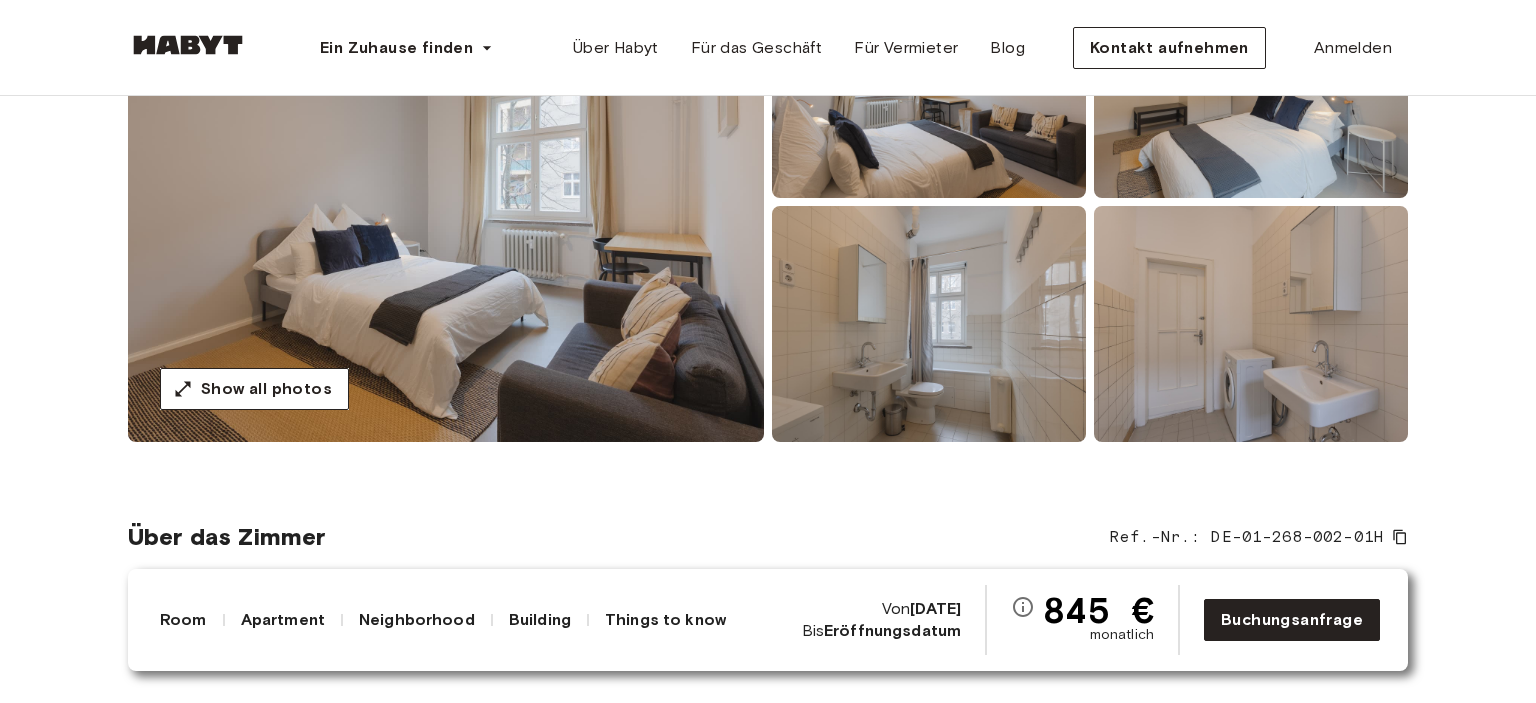 click at bounding box center (446, 202) 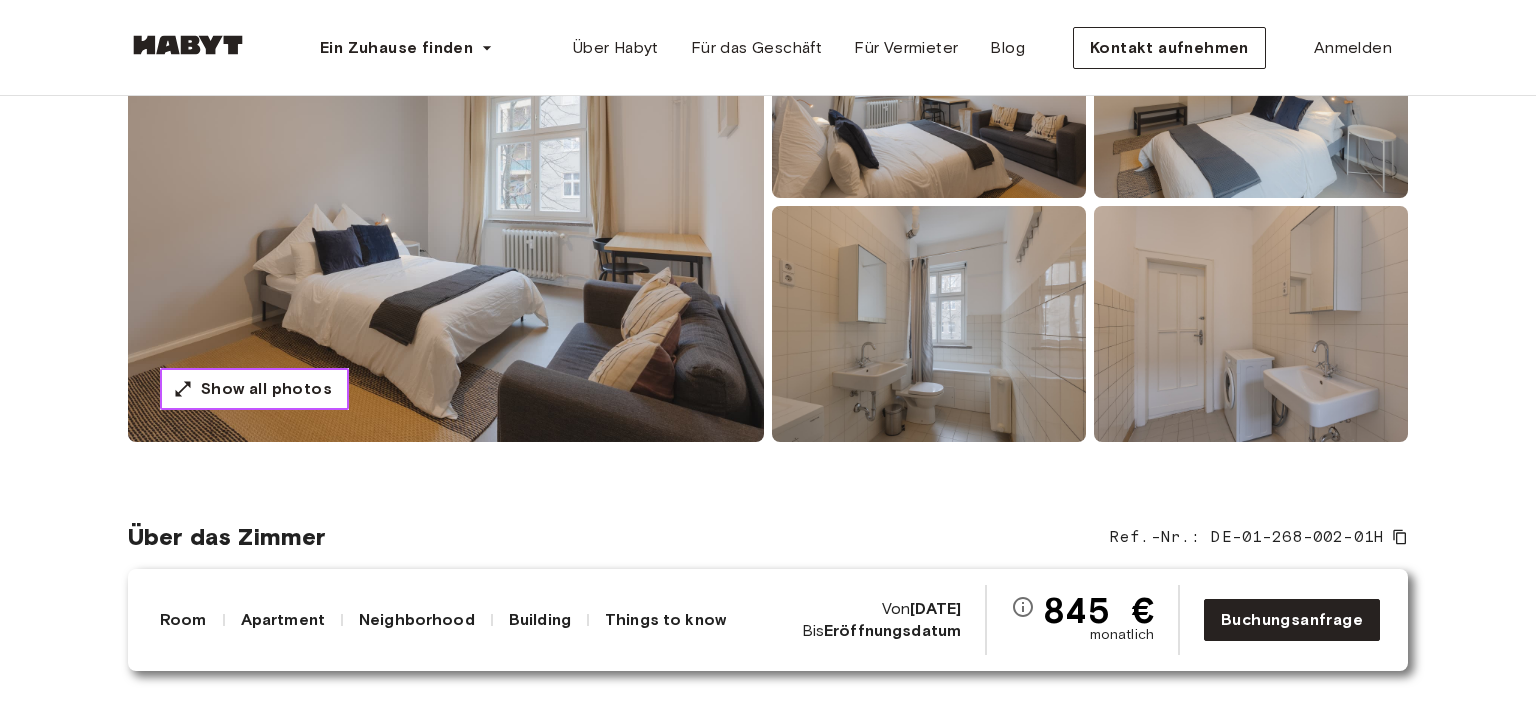 click on "Show all photos" at bounding box center [254, 389] 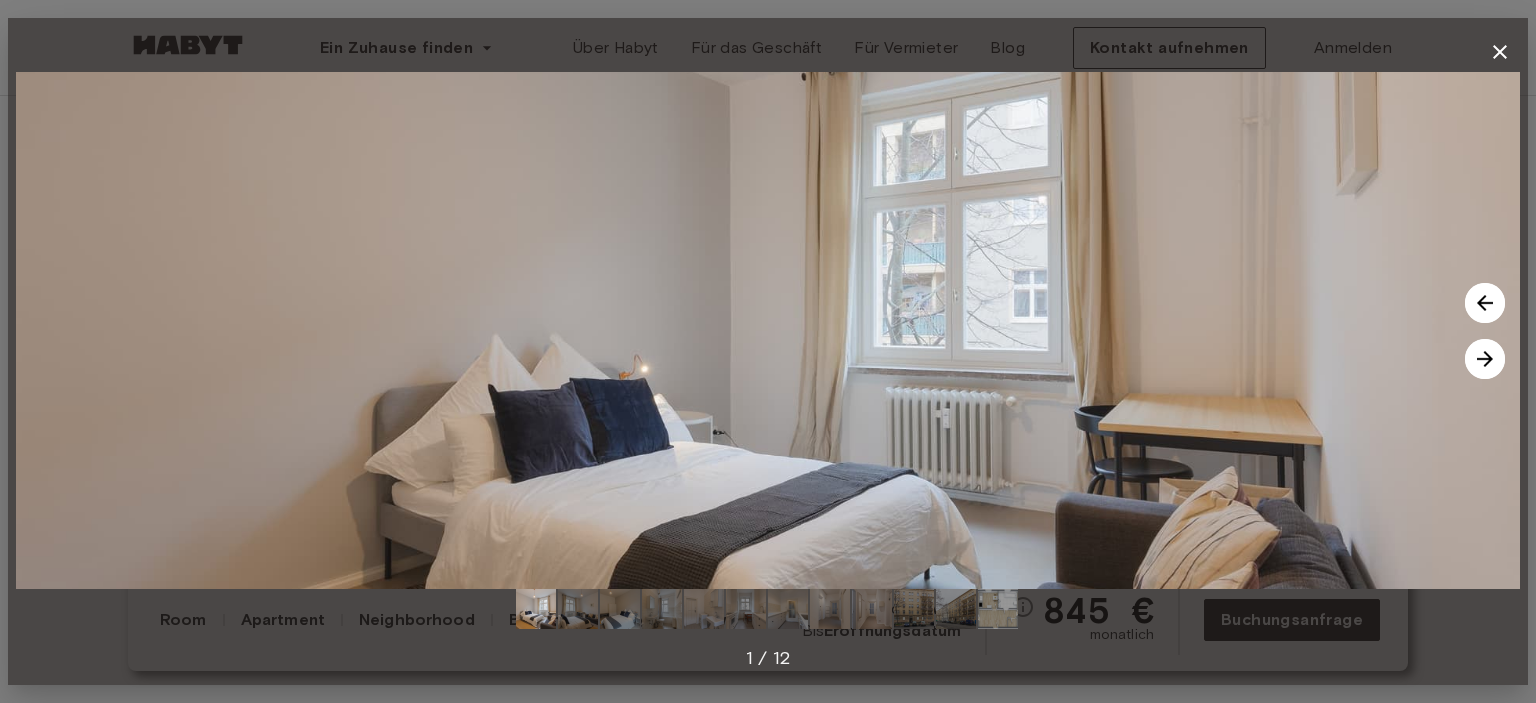 click at bounding box center [1485, 359] 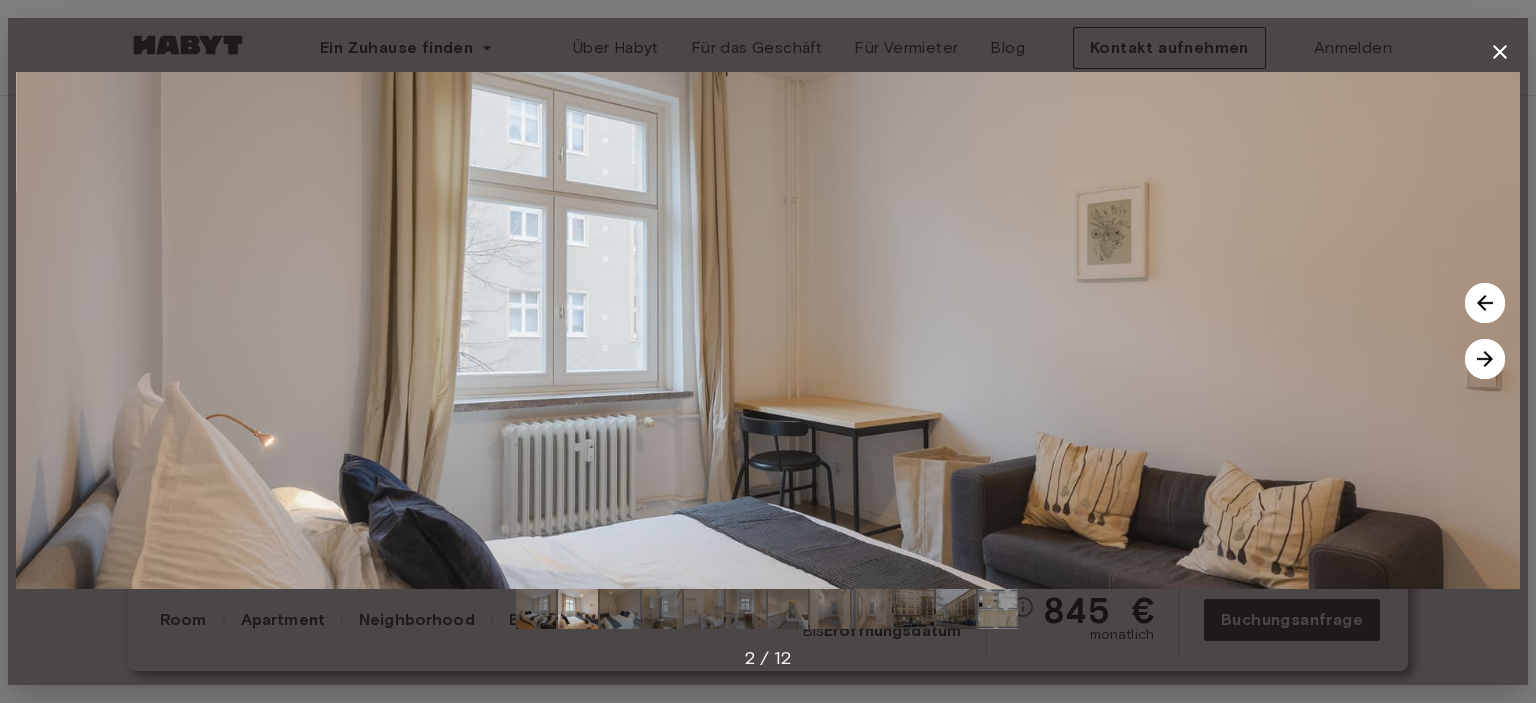 click at bounding box center (1485, 359) 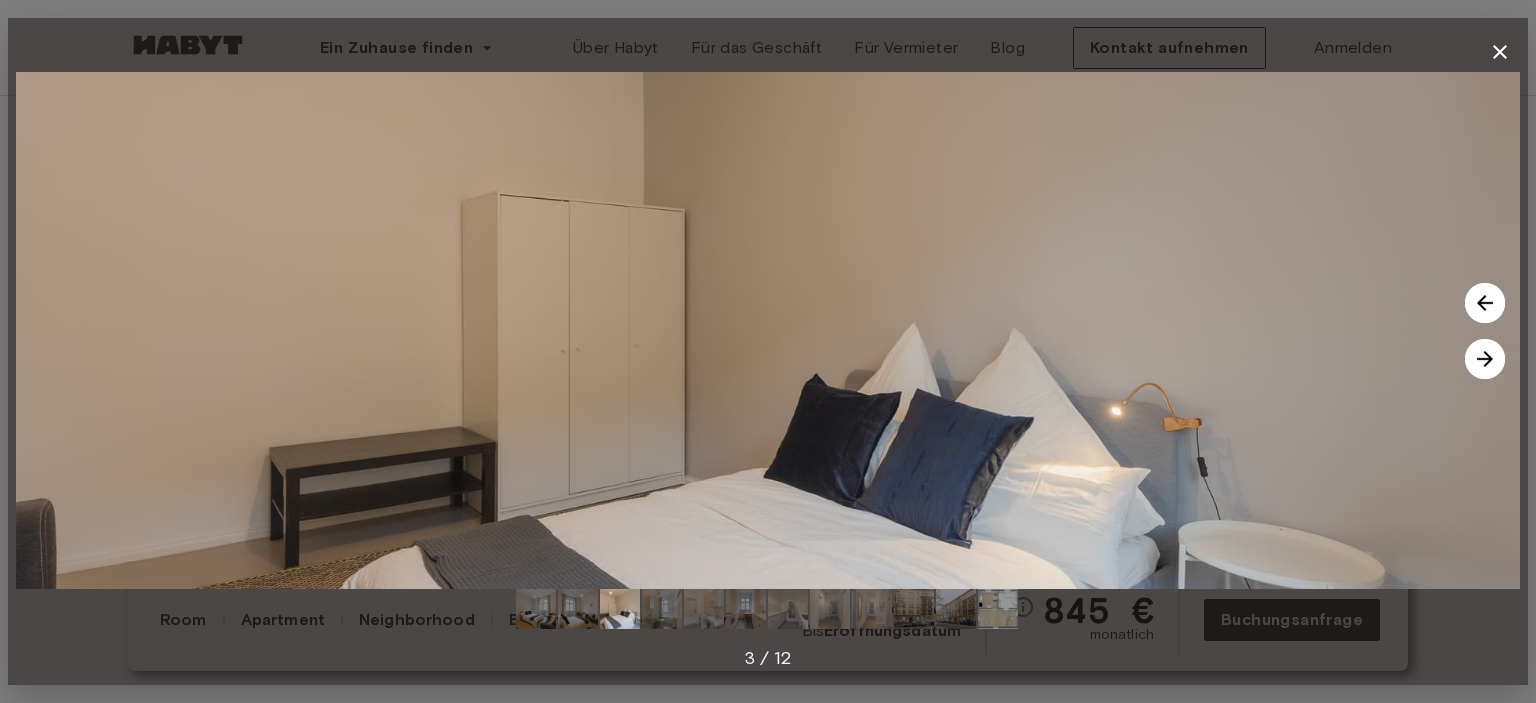 click at bounding box center [1485, 359] 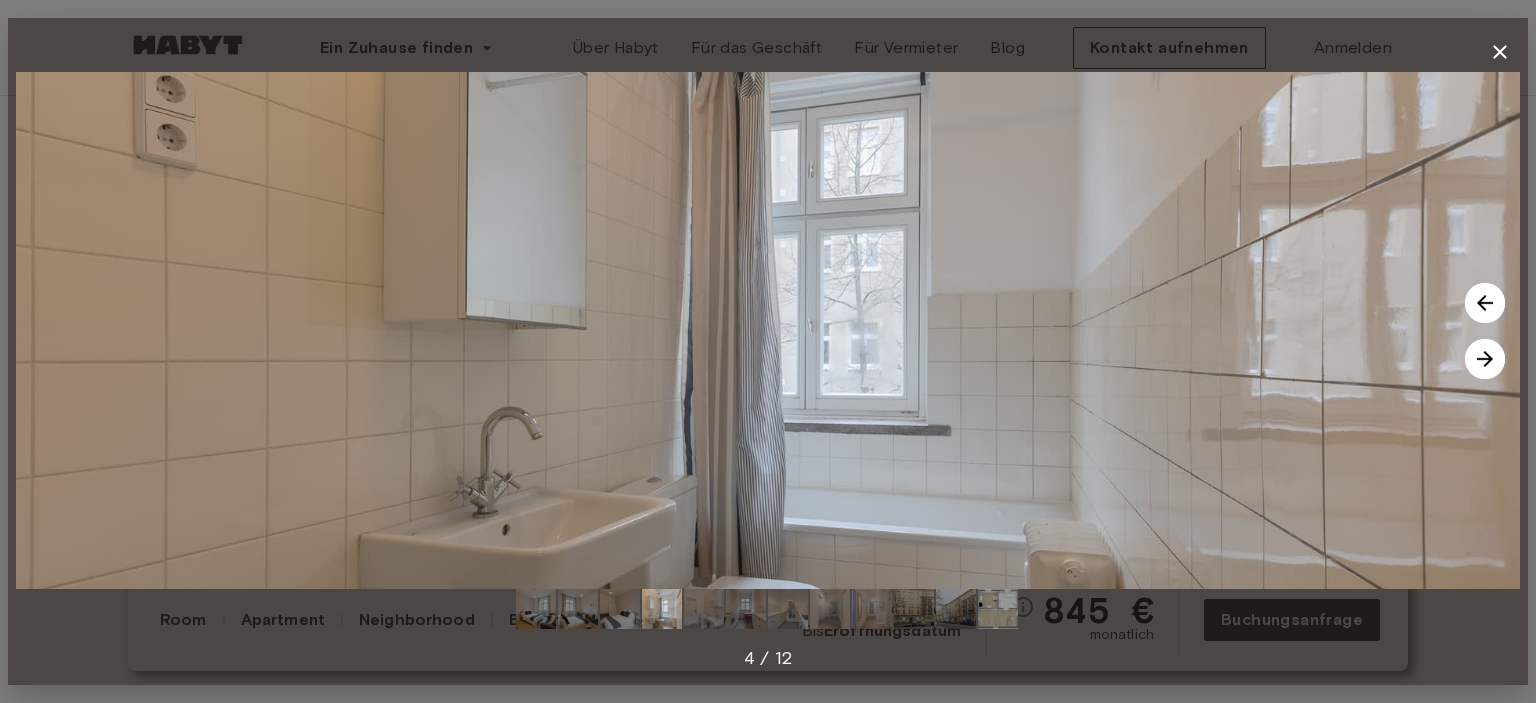 click at bounding box center (1485, 359) 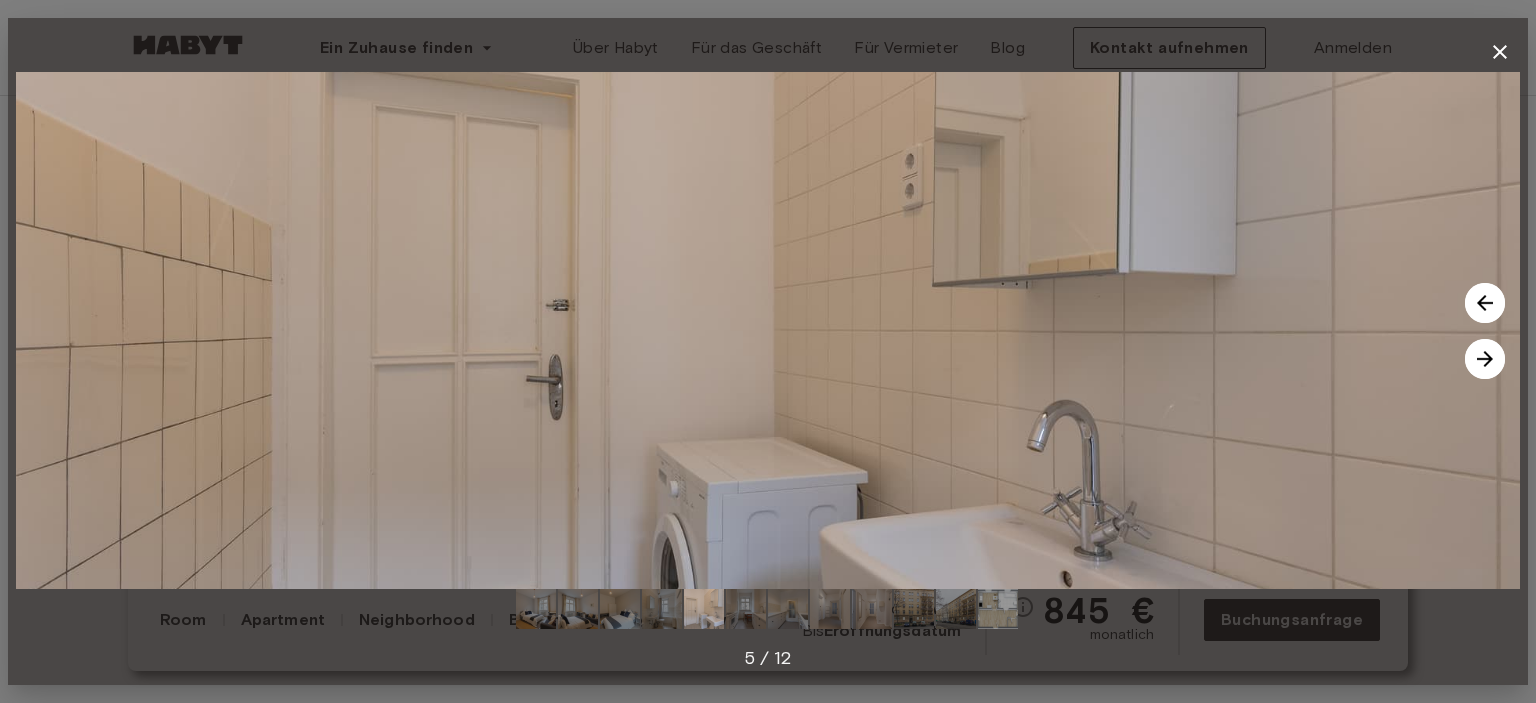 click at bounding box center (1485, 359) 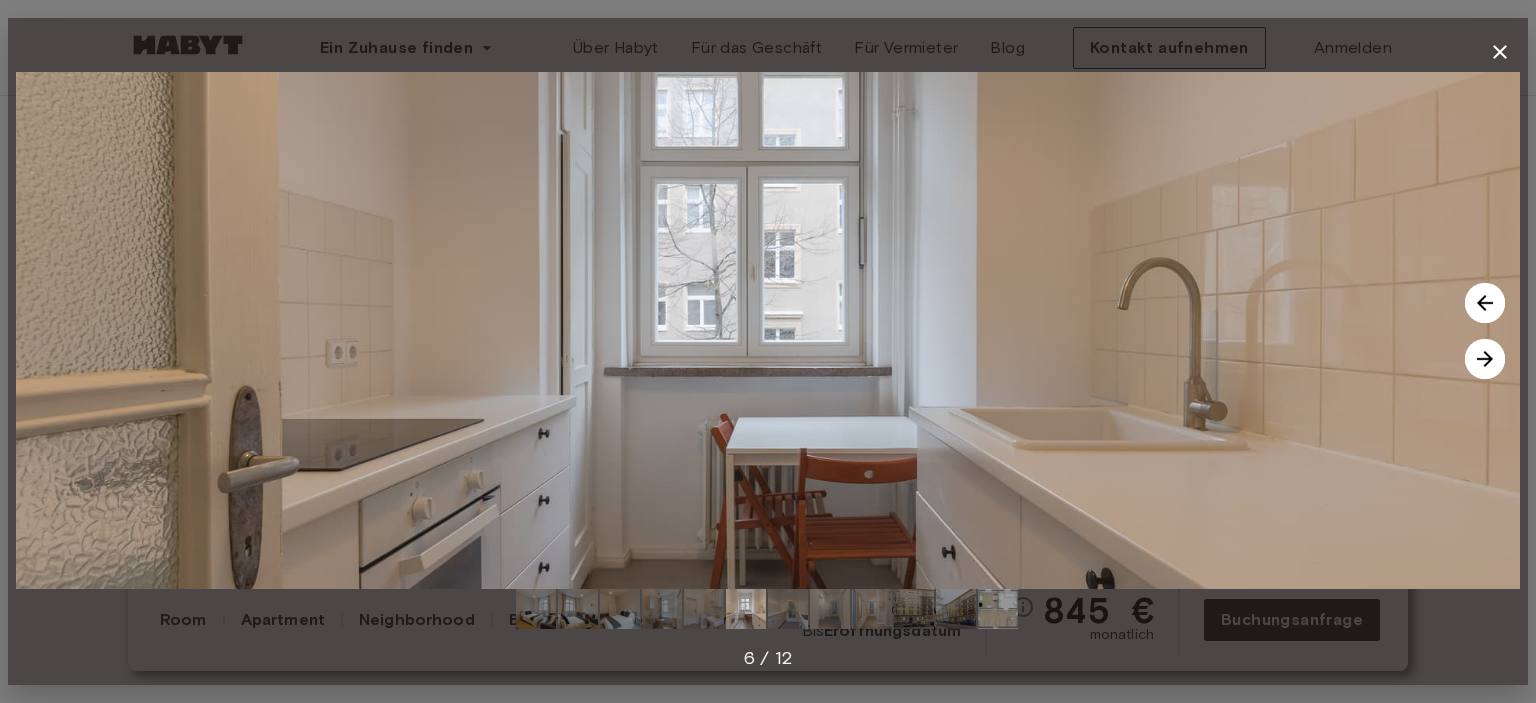 click at bounding box center (1485, 359) 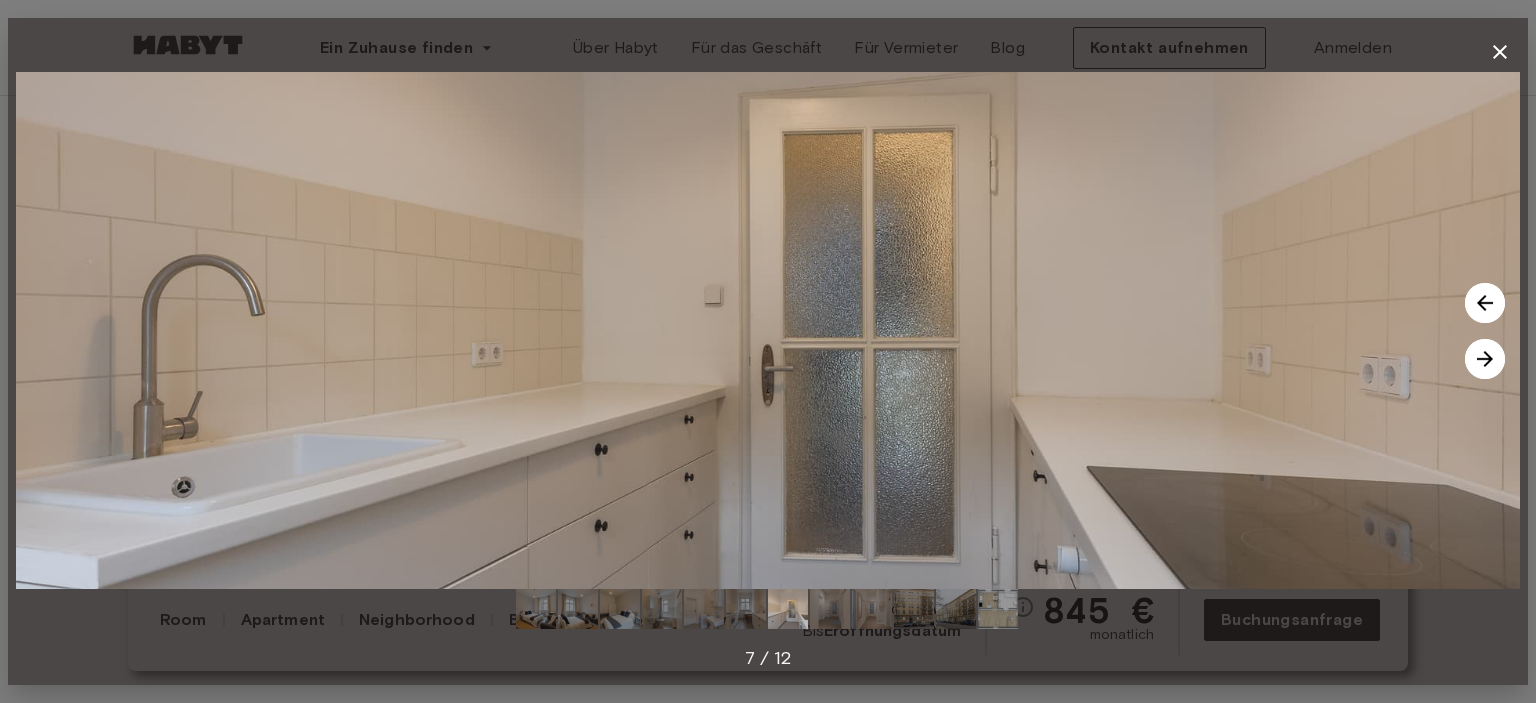 click at bounding box center (1485, 359) 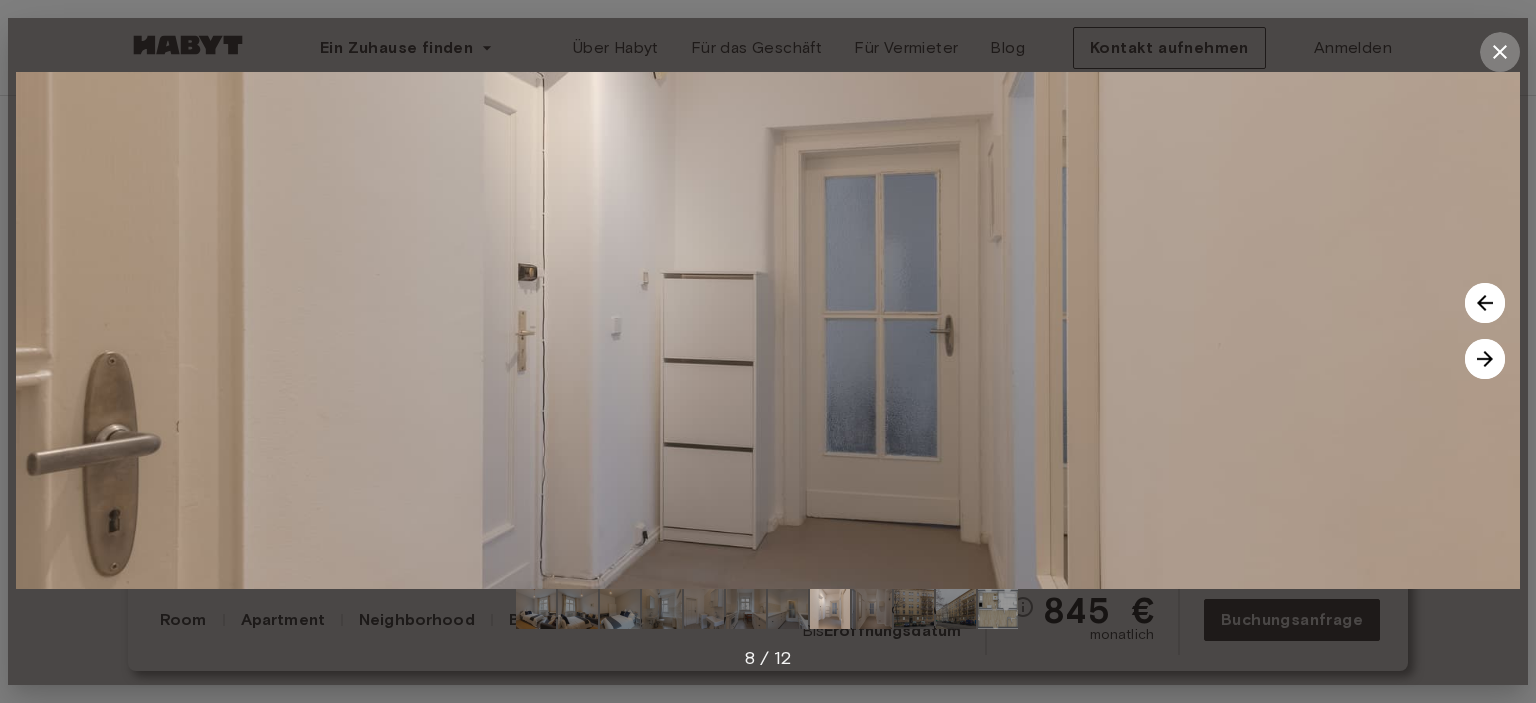 click 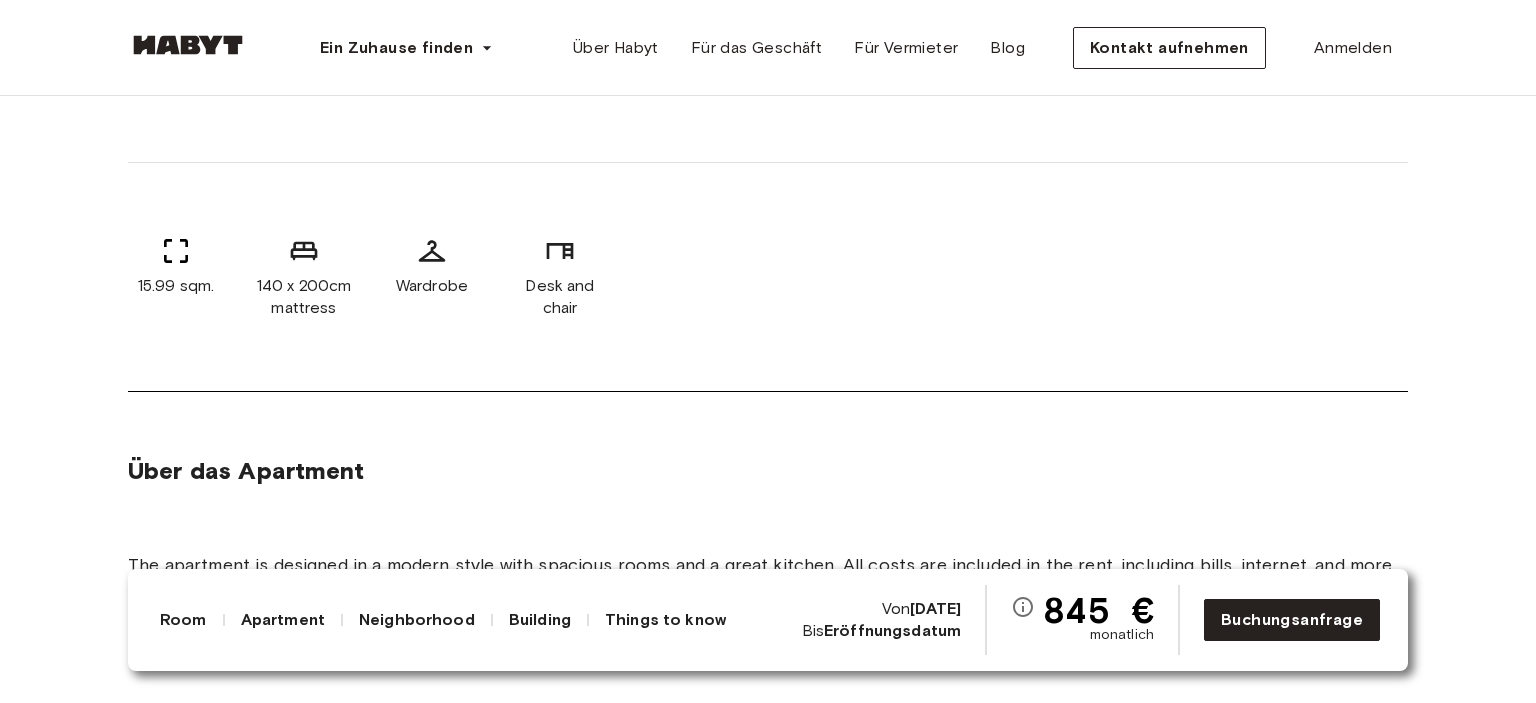 scroll, scrollTop: 900, scrollLeft: 0, axis: vertical 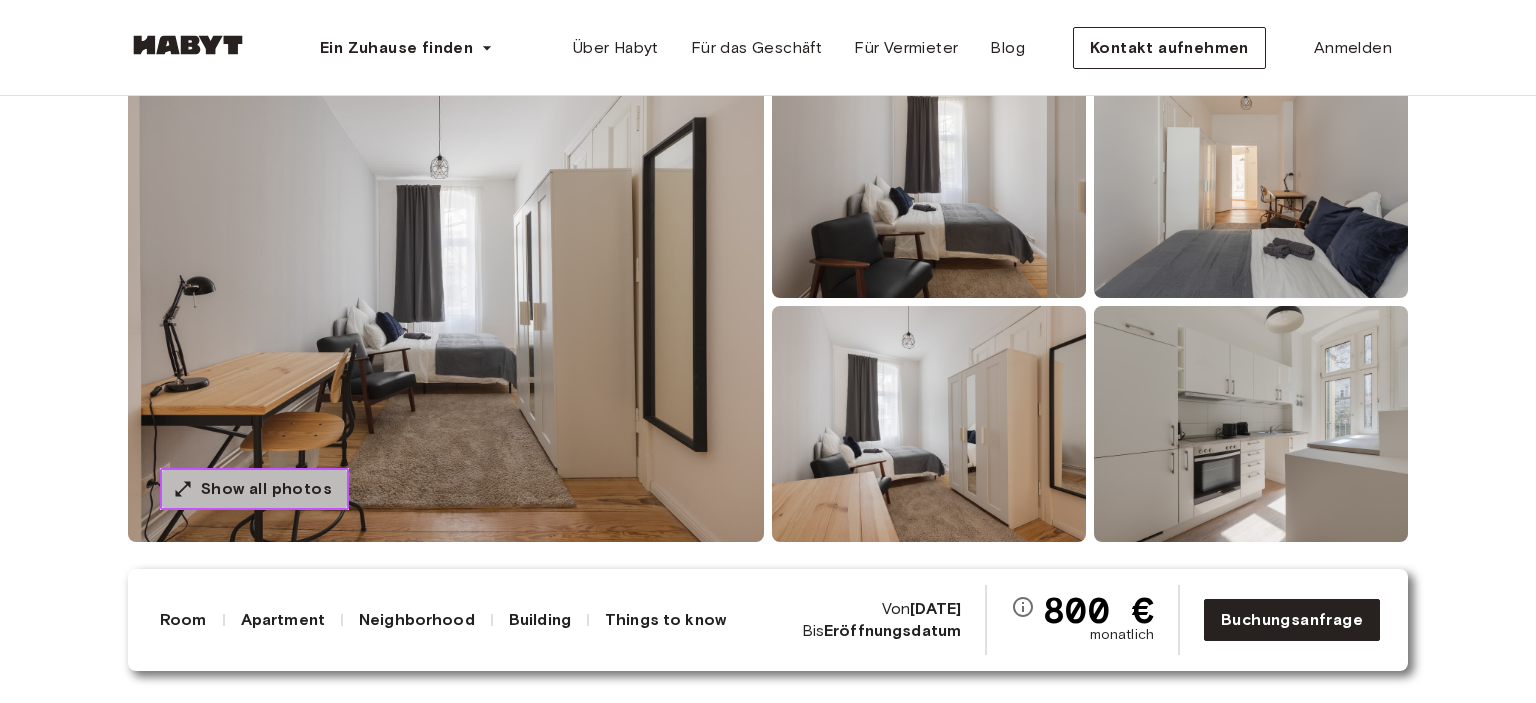 click on "Show all photos" at bounding box center [266, 489] 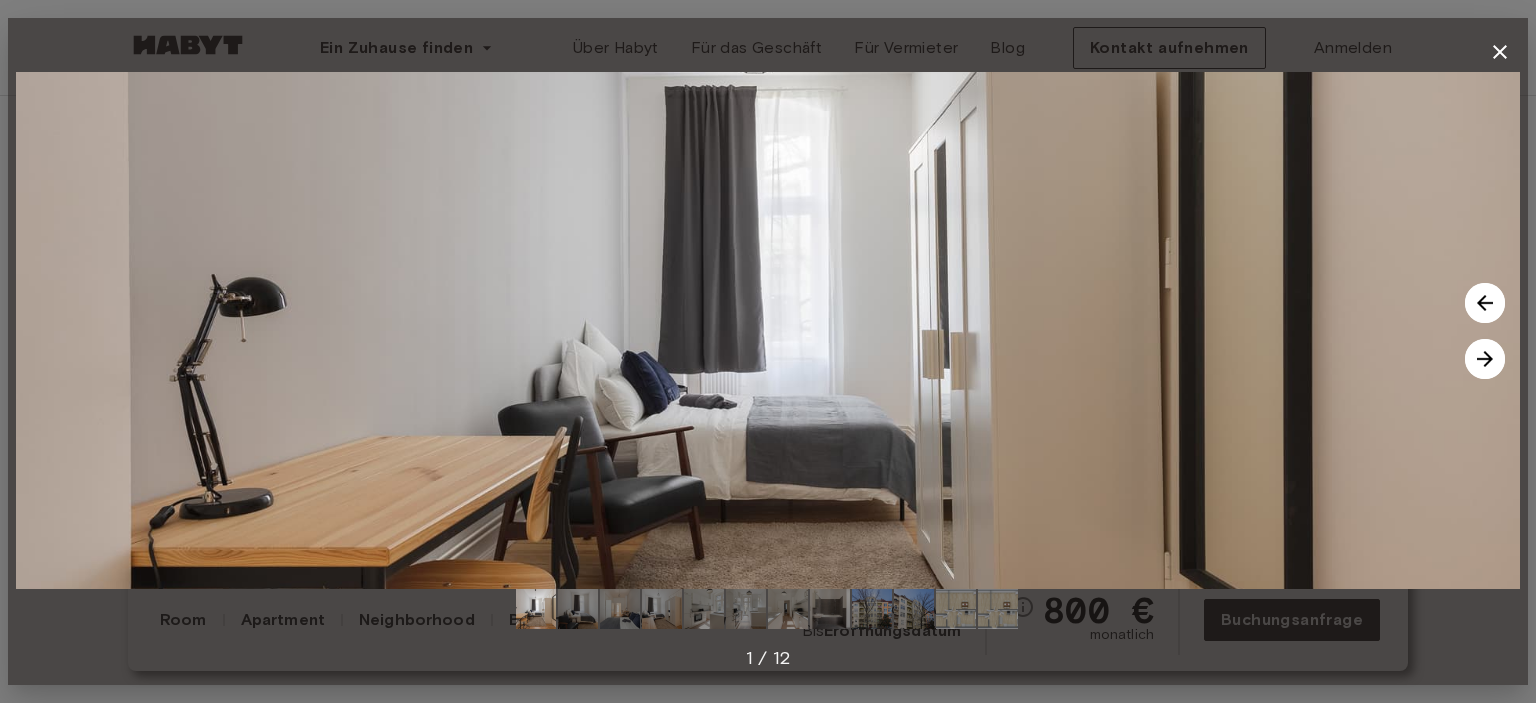 click at bounding box center (1485, 359) 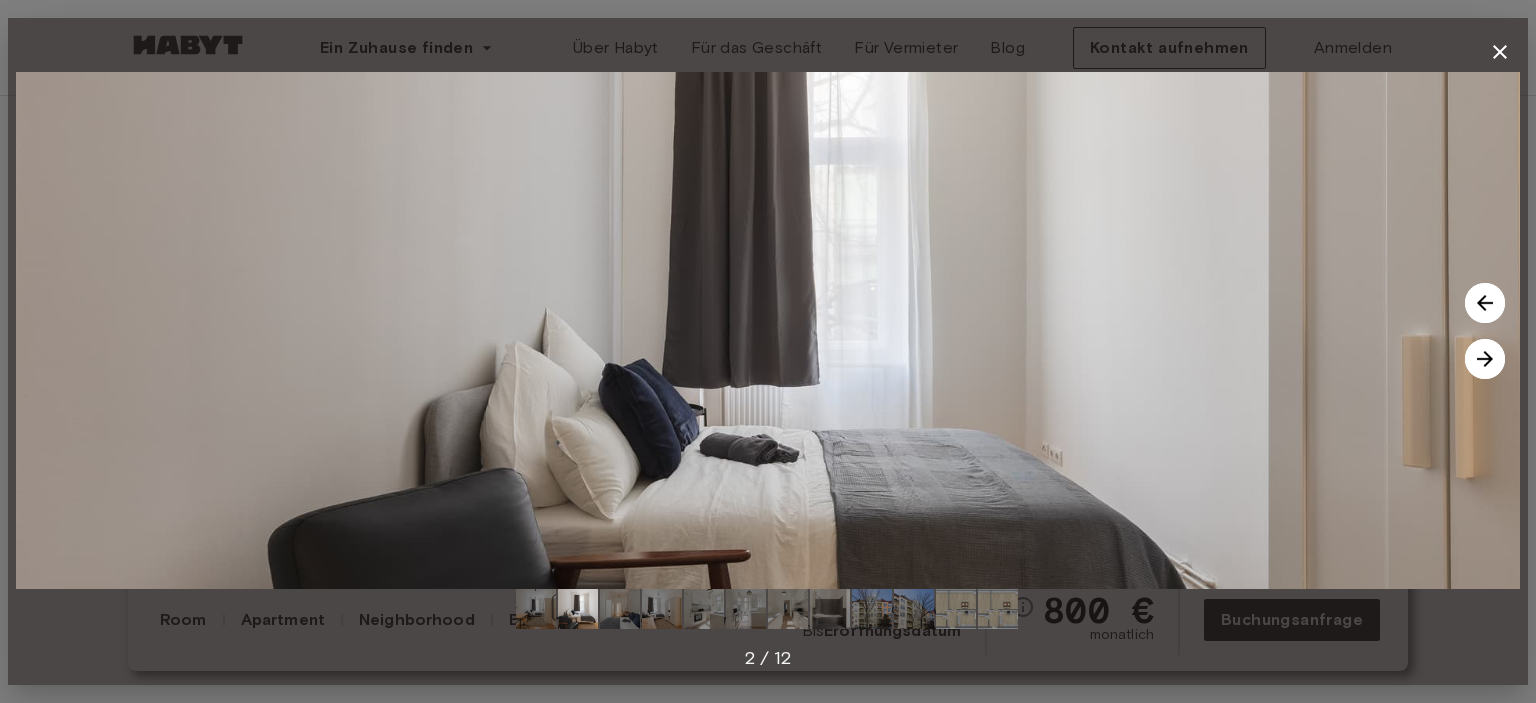 click at bounding box center [1485, 359] 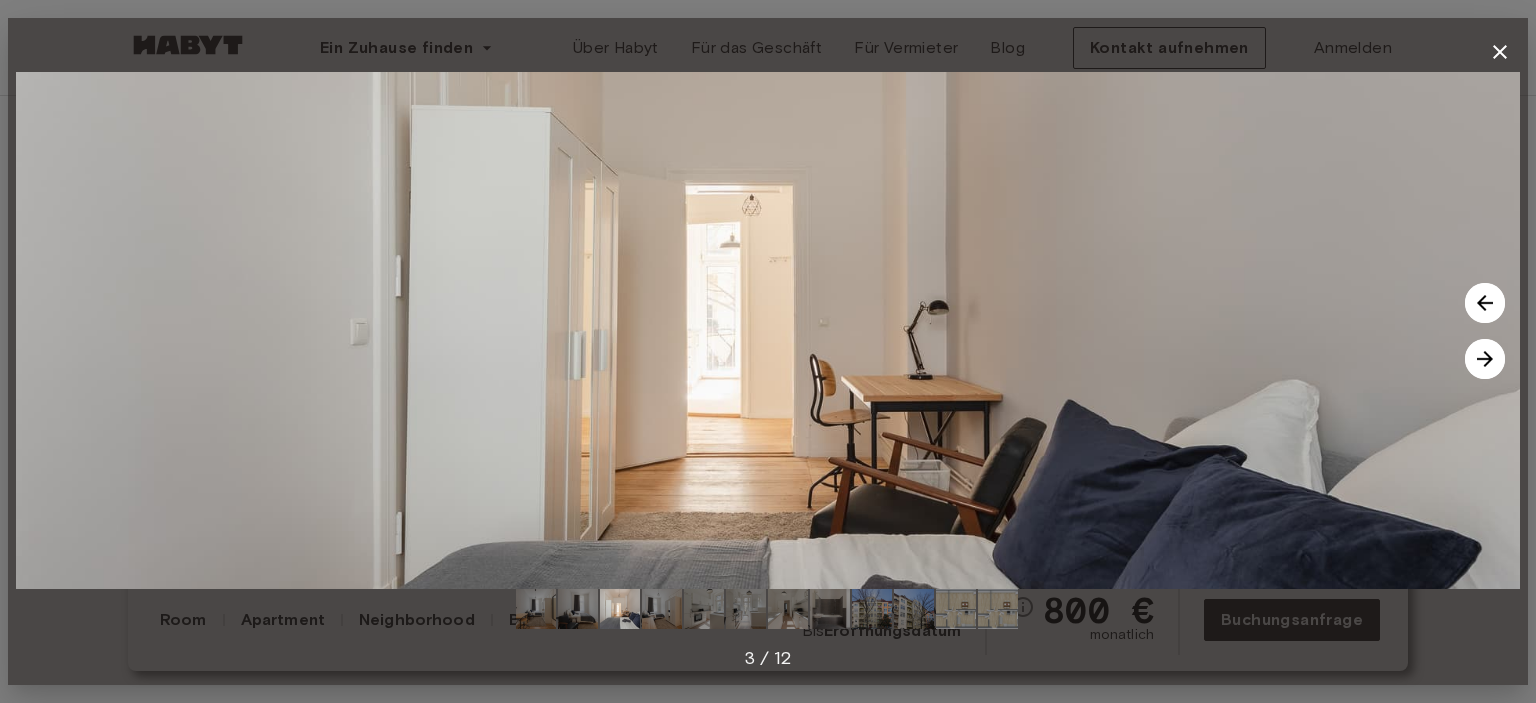 click at bounding box center (1485, 359) 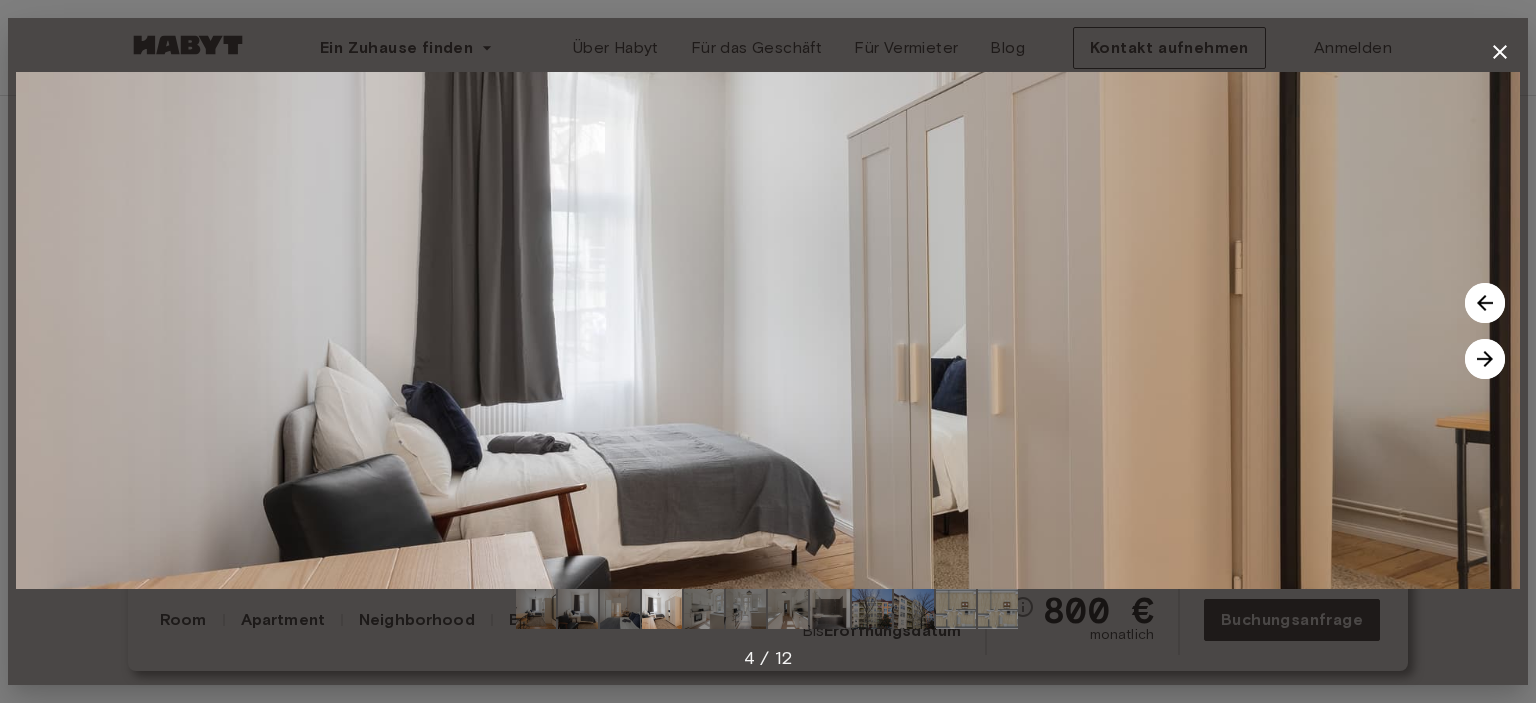click at bounding box center (1485, 359) 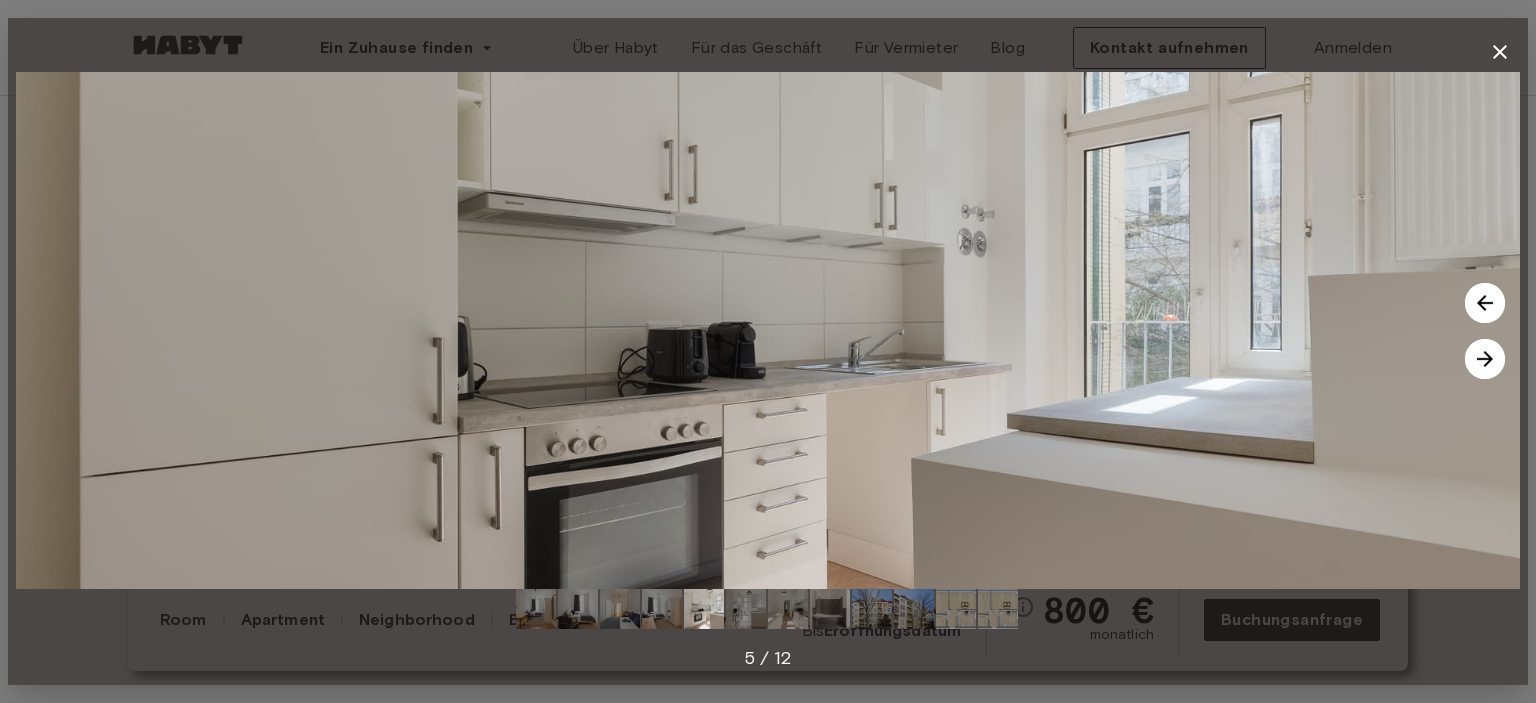 click at bounding box center (1485, 359) 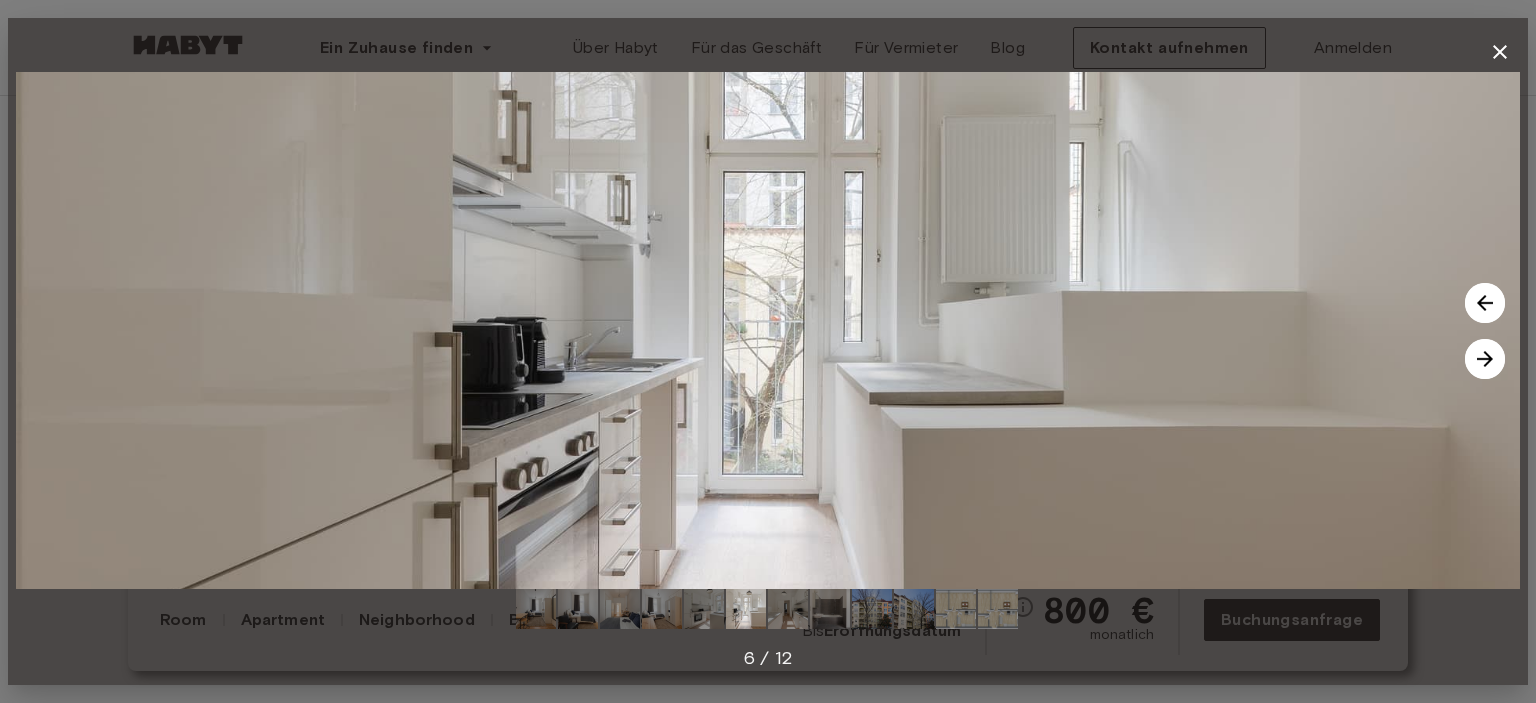 click at bounding box center (1485, 359) 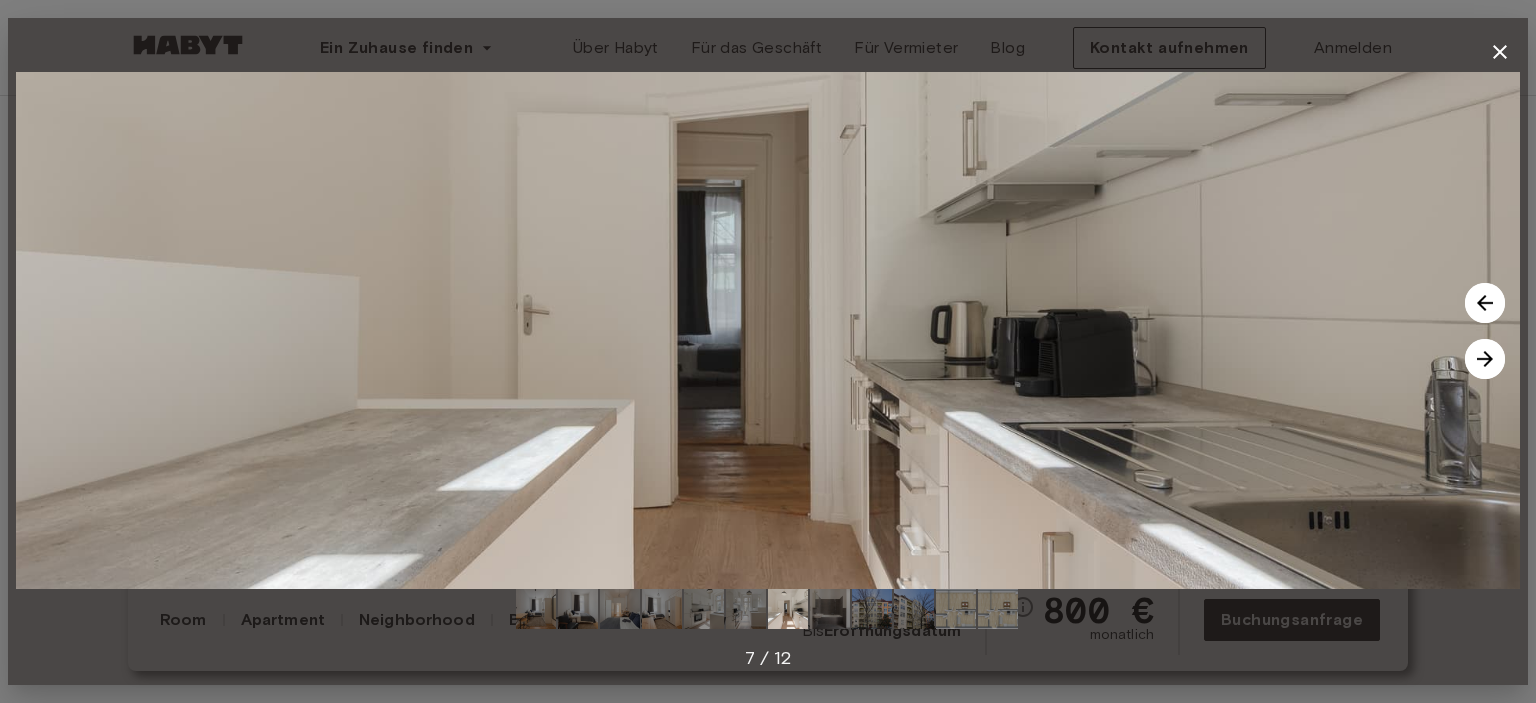 click at bounding box center [1485, 359] 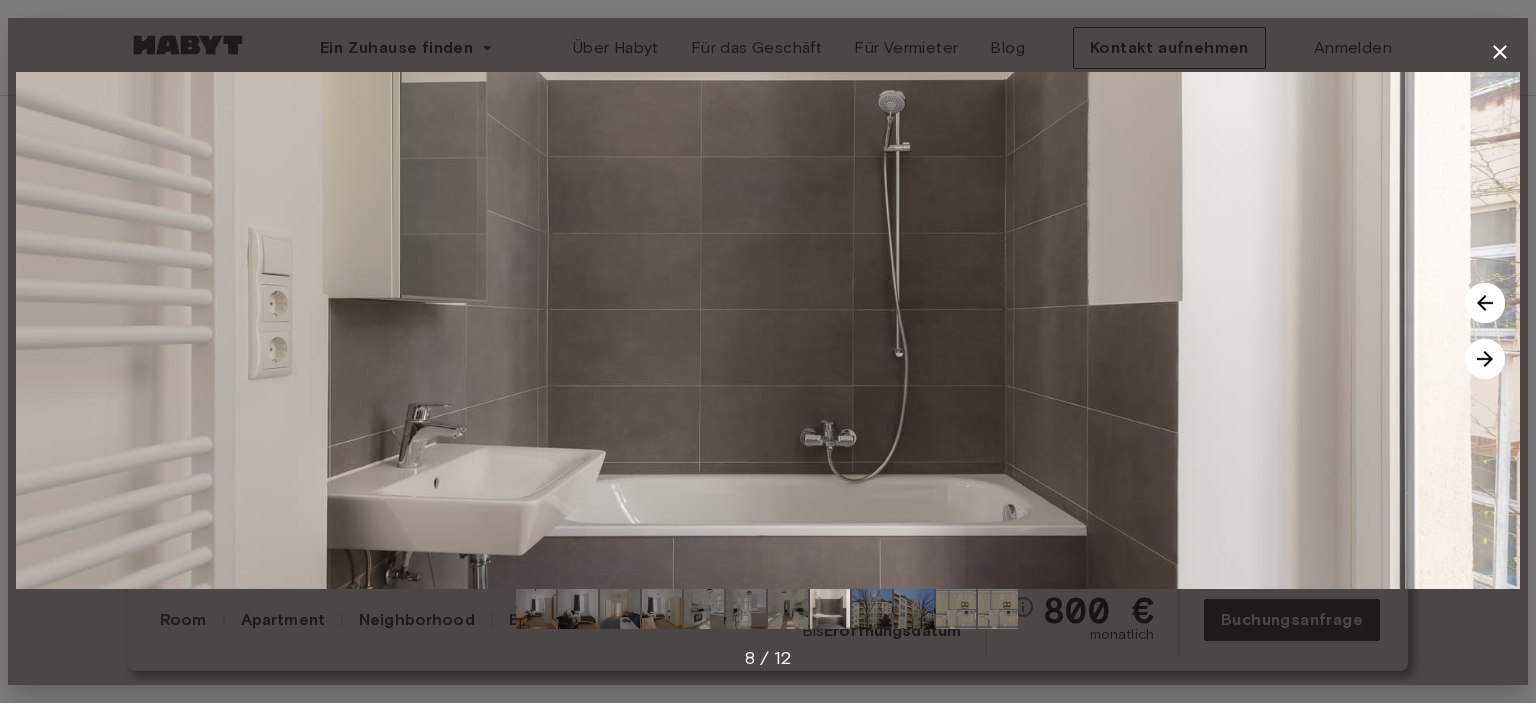 click at bounding box center [1485, 359] 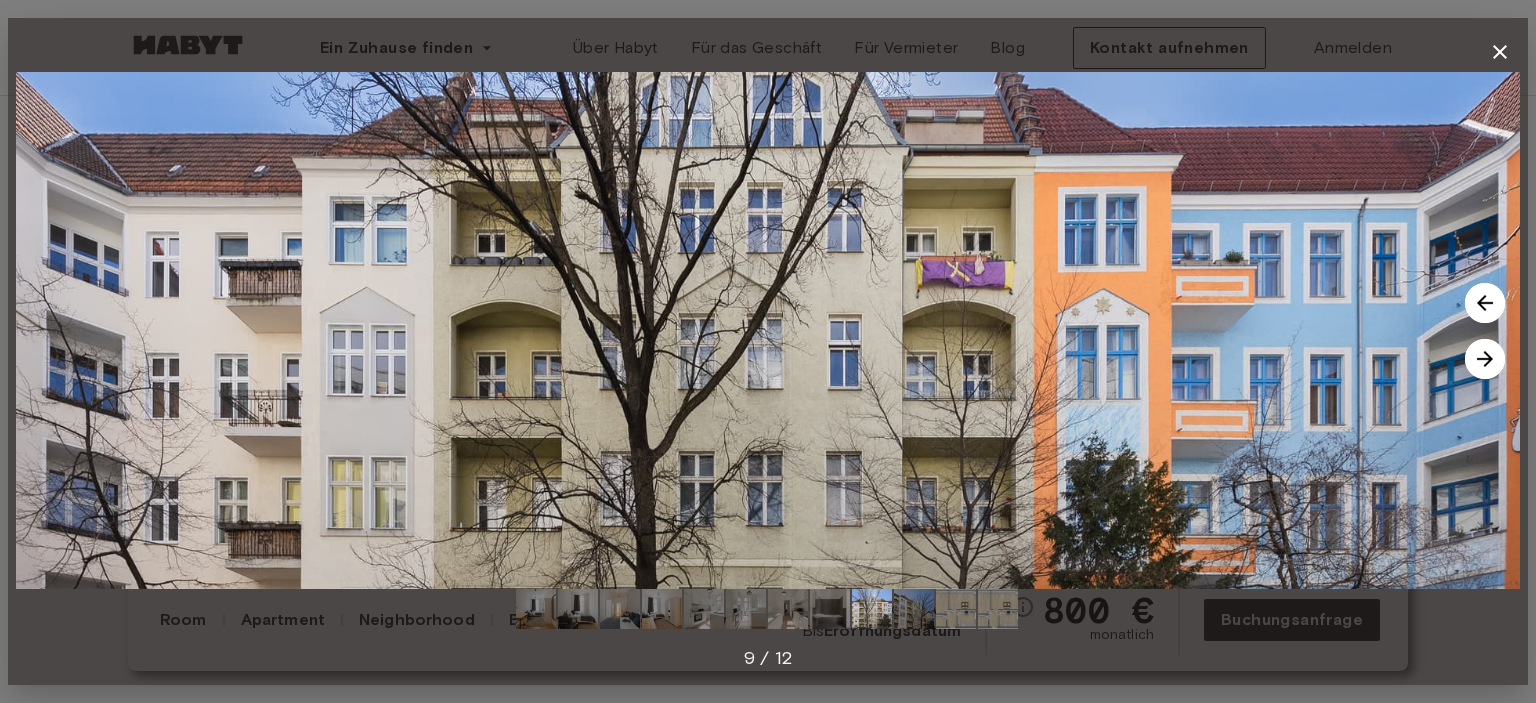 click at bounding box center [1485, 359] 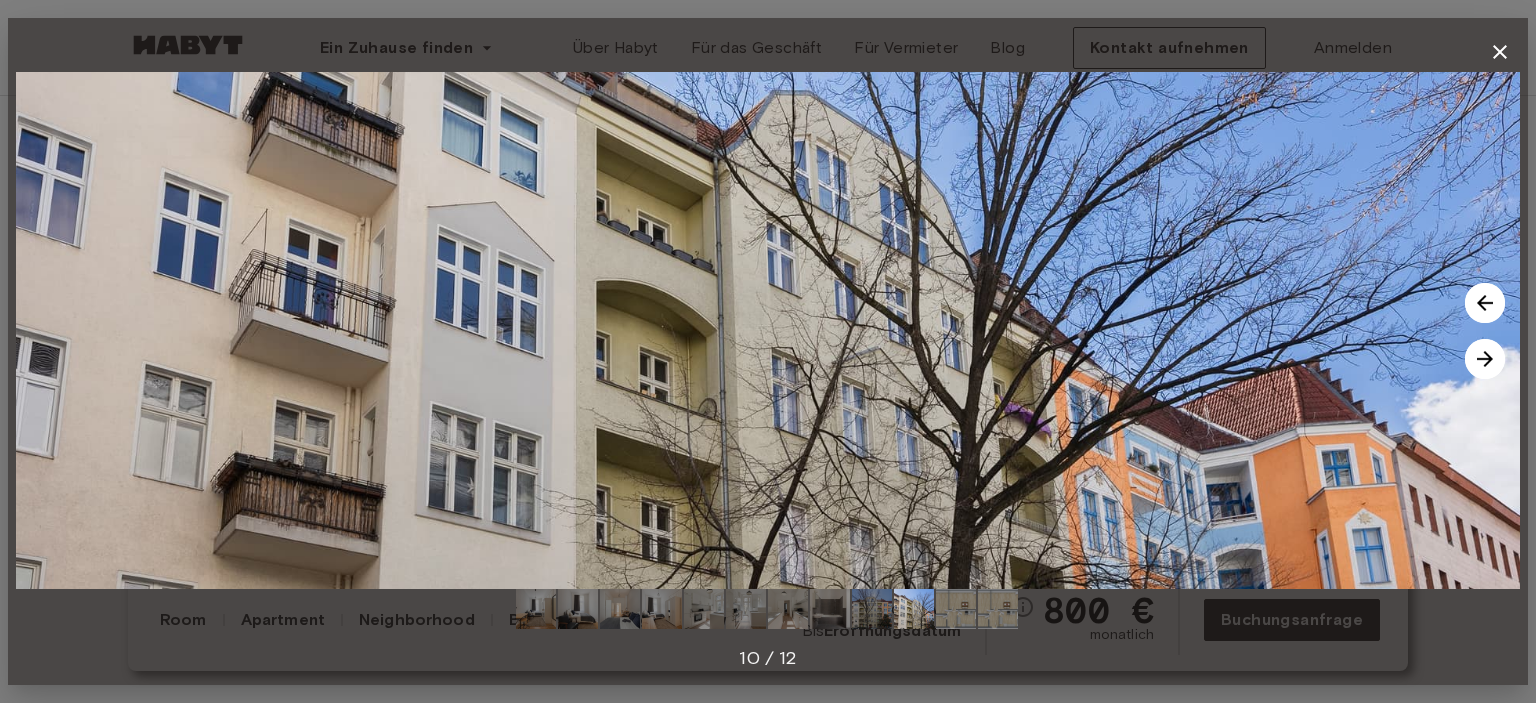 click at bounding box center (1485, 359) 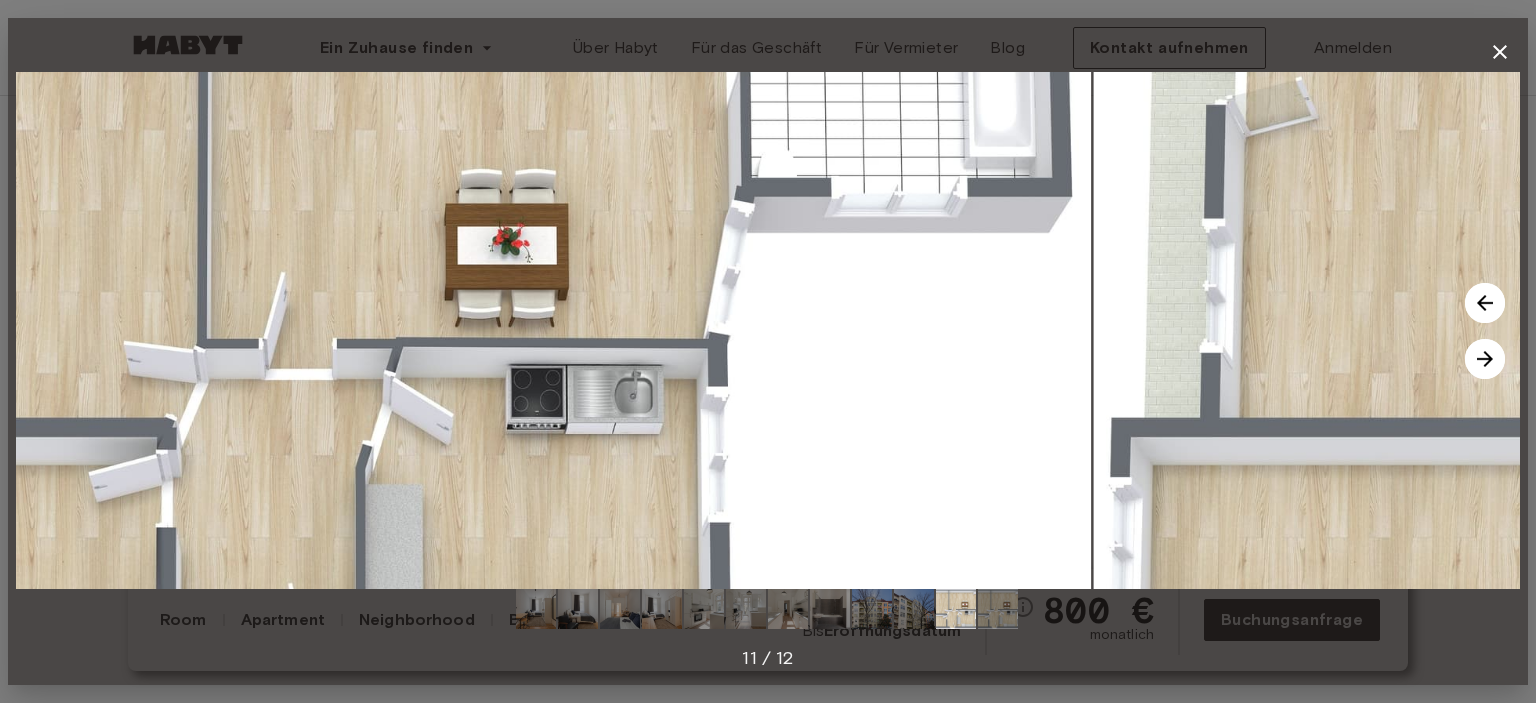 drag, startPoint x: 852, startPoint y: 281, endPoint x: 921, endPoint y: 260, distance: 72.12489 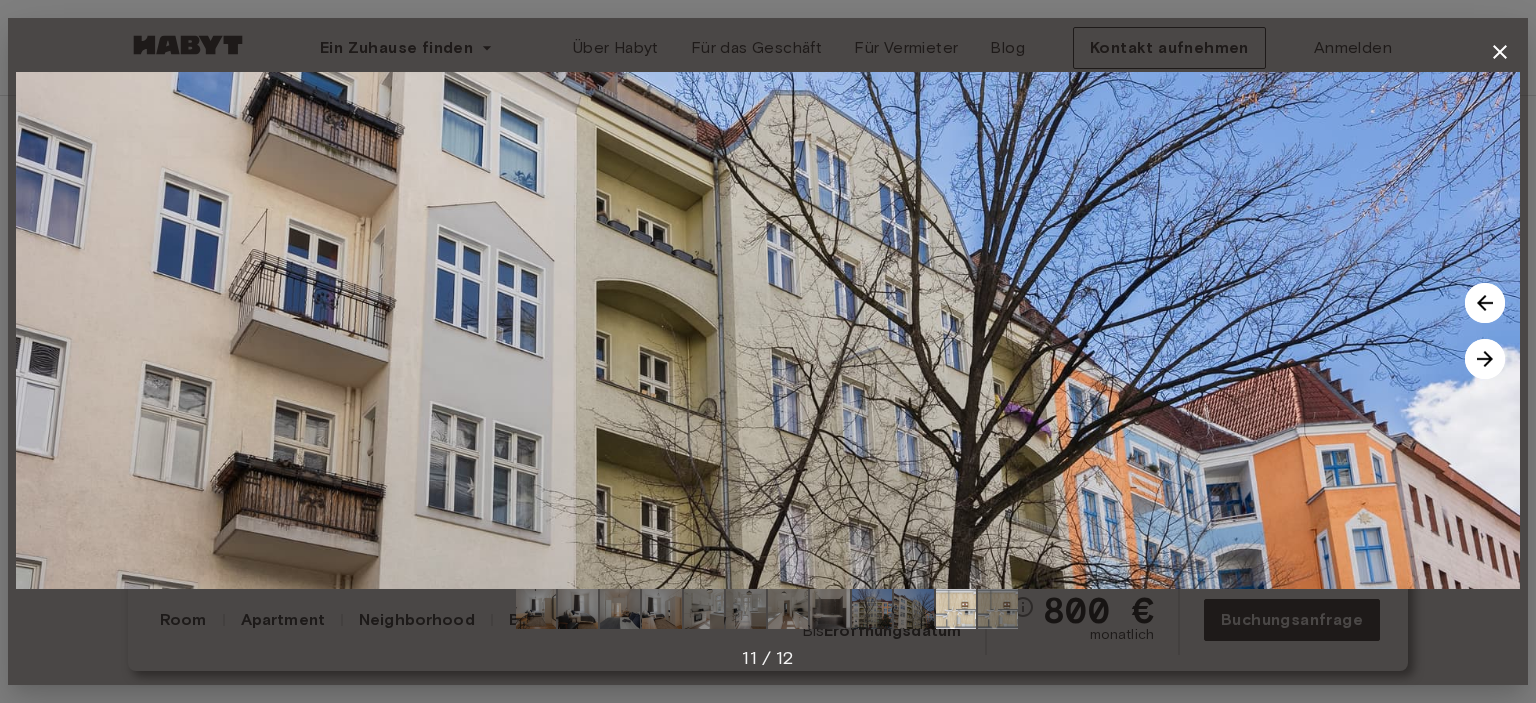 click at bounding box center [1485, 359] 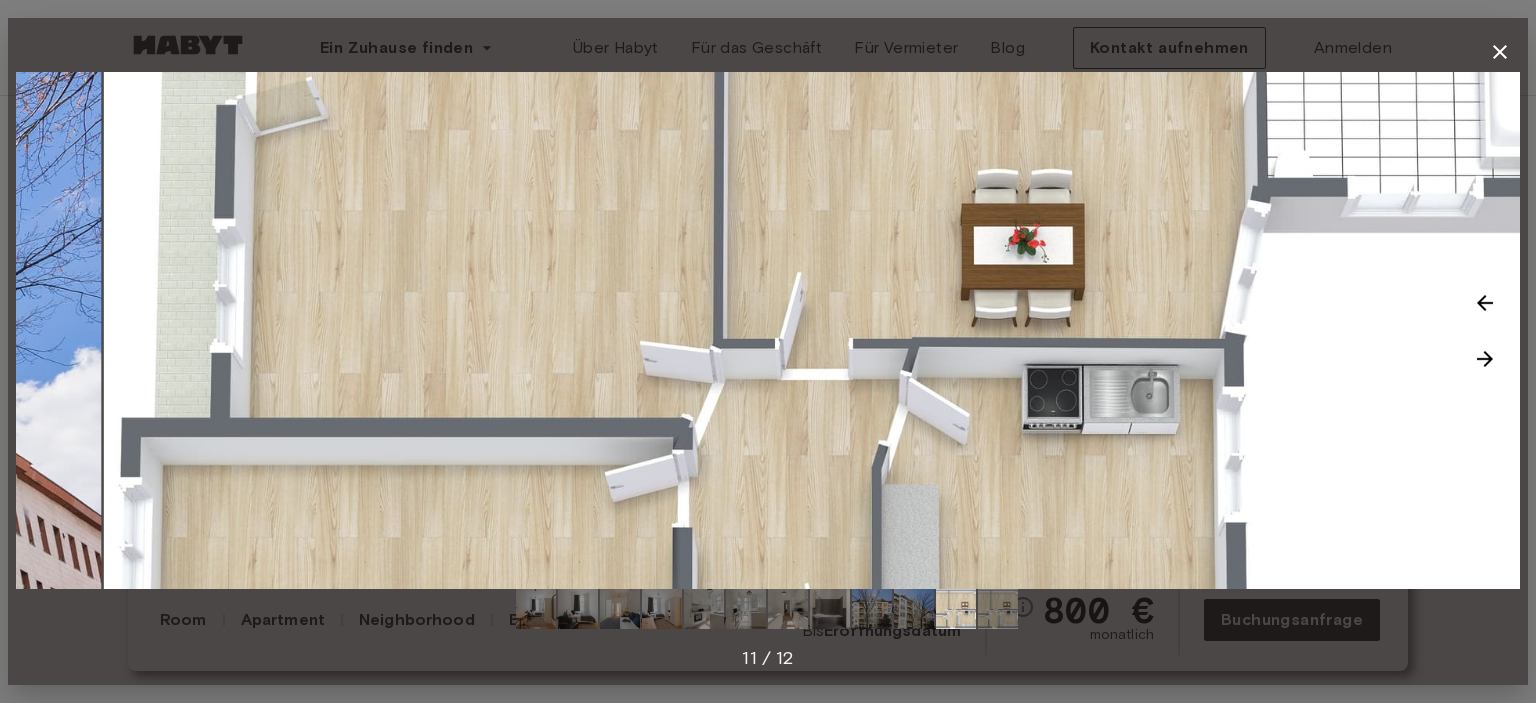 click at bounding box center (1485, 359) 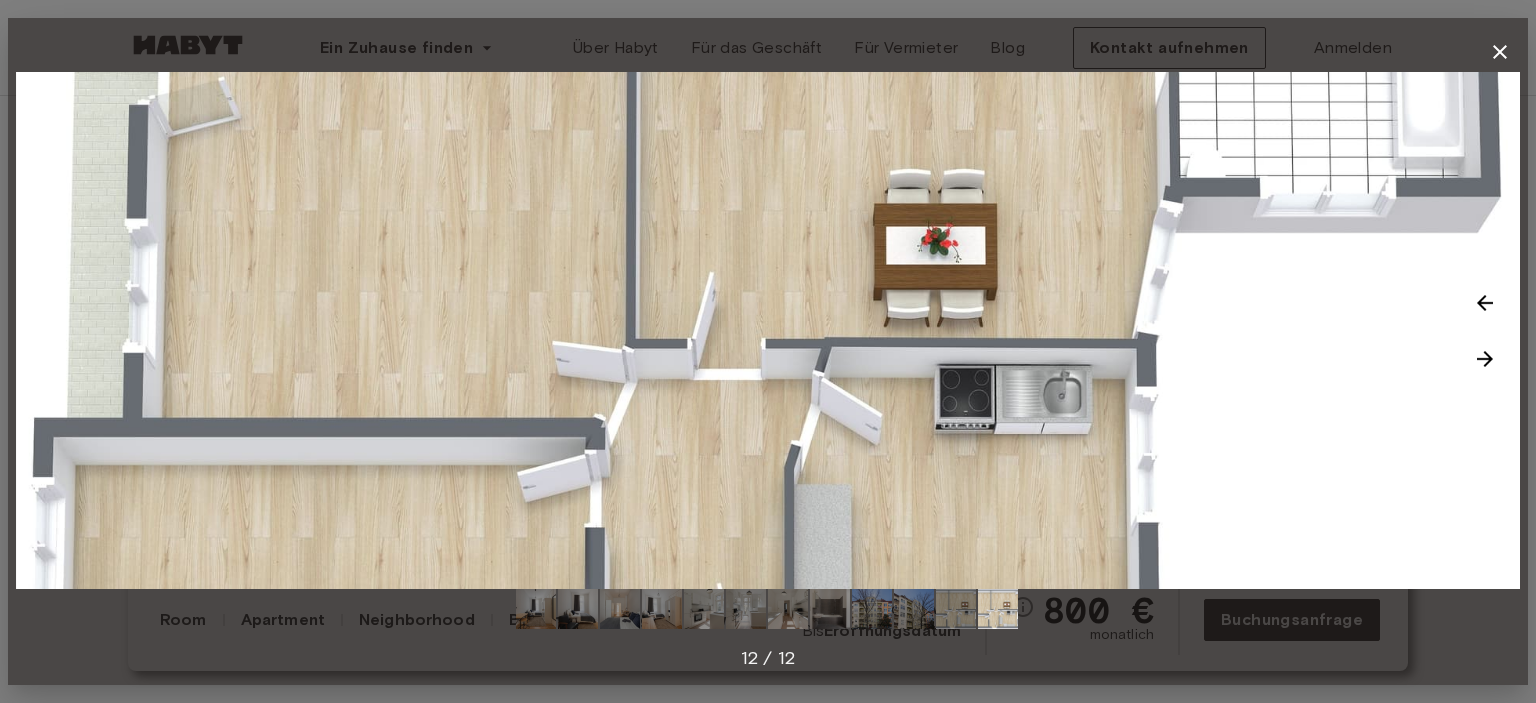 click at bounding box center [1485, 359] 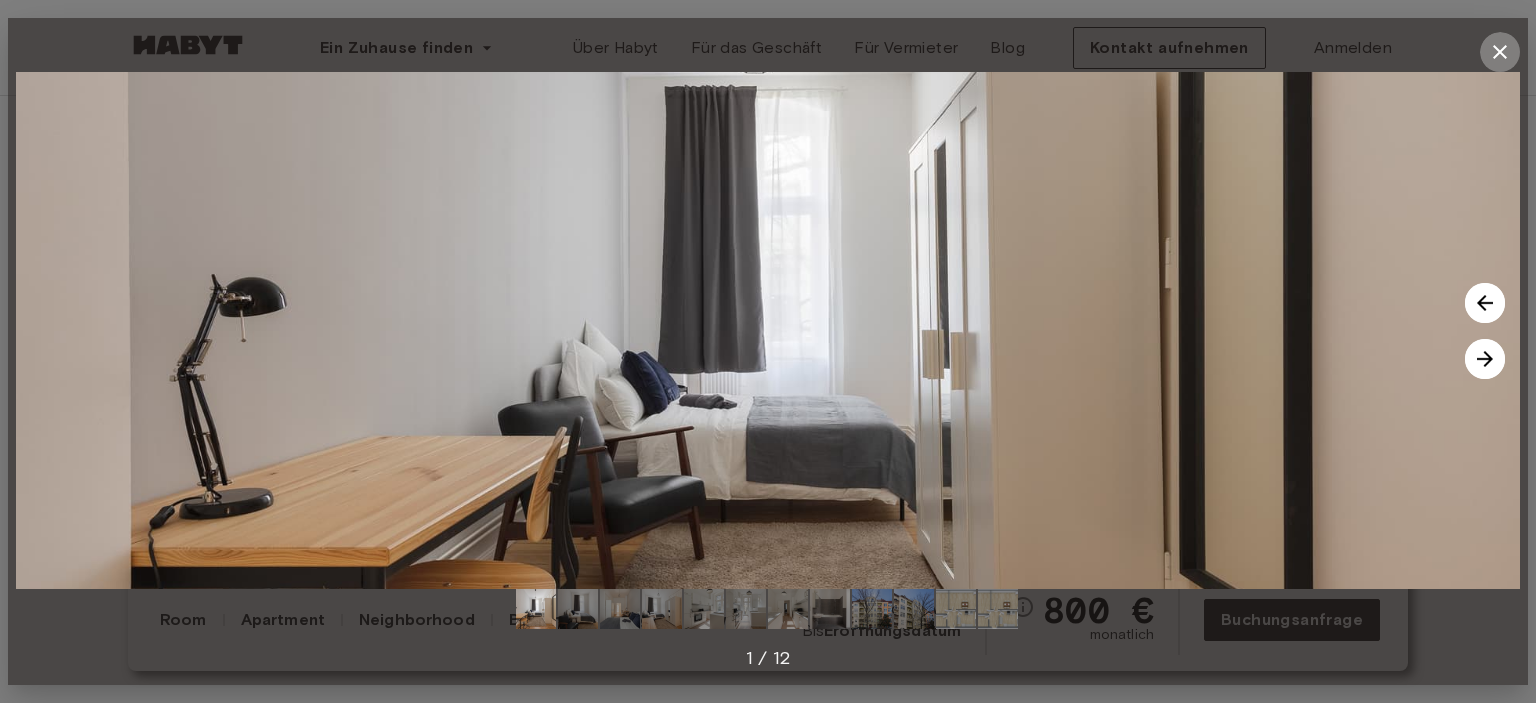 click 